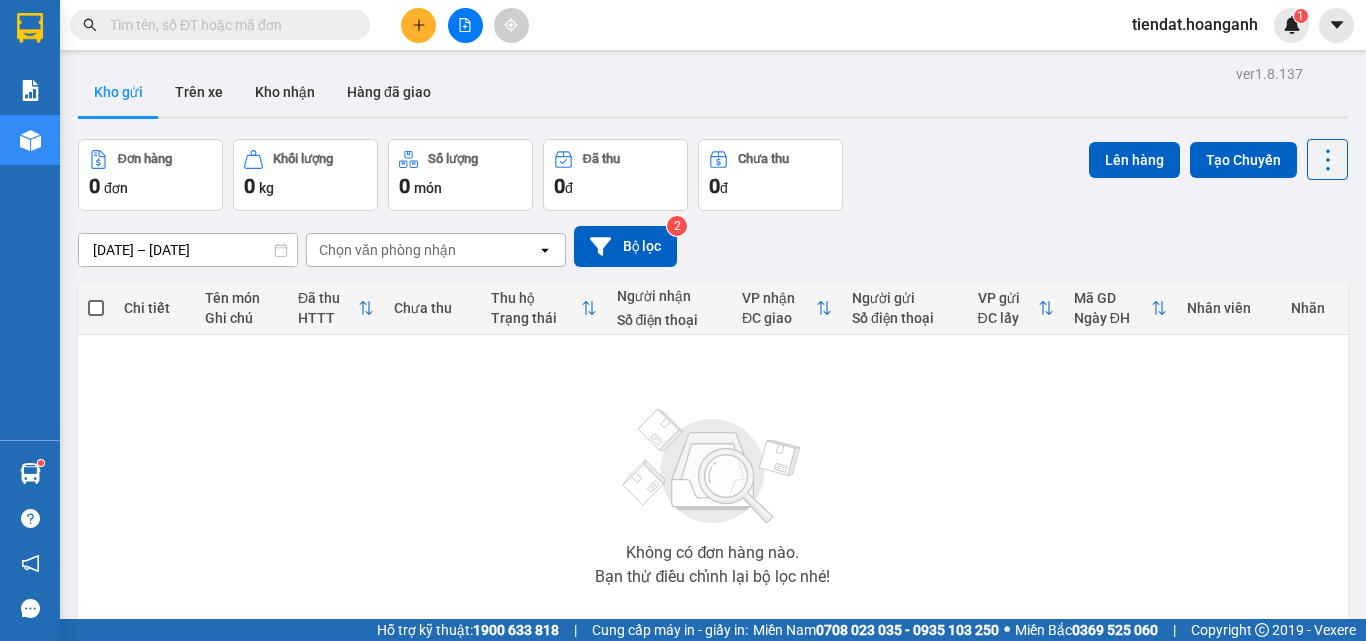 scroll, scrollTop: 0, scrollLeft: 0, axis: both 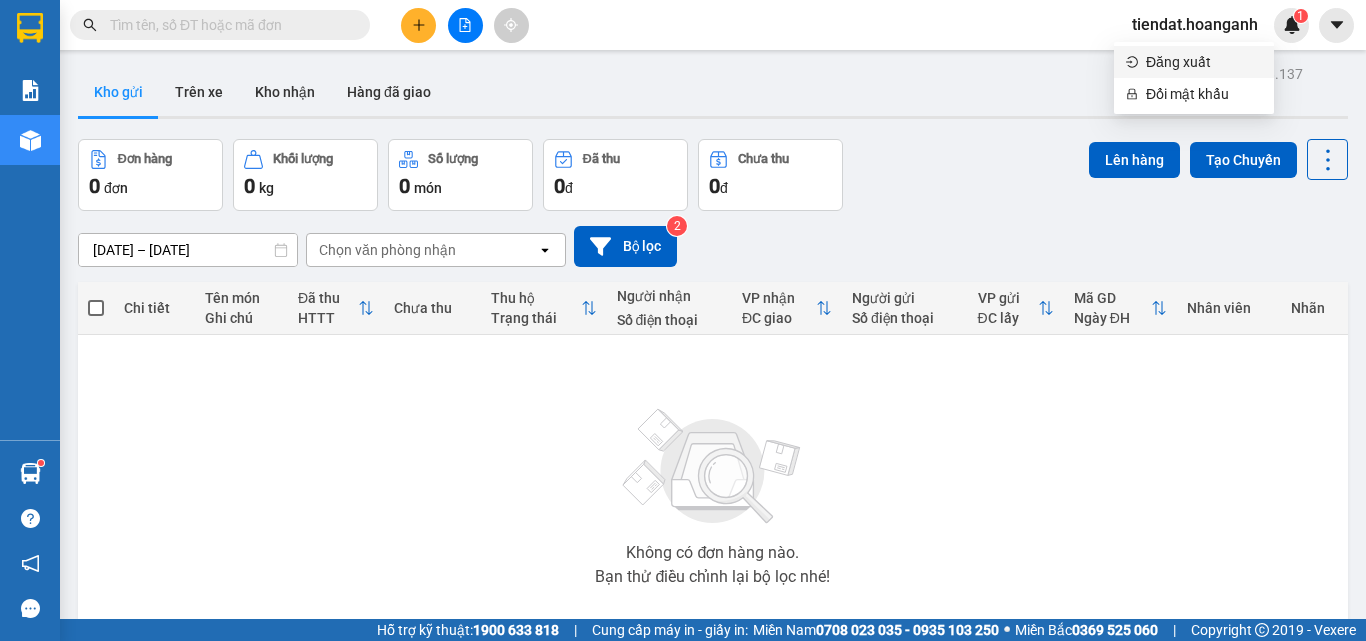 click on "Đăng xuất" at bounding box center [1204, 62] 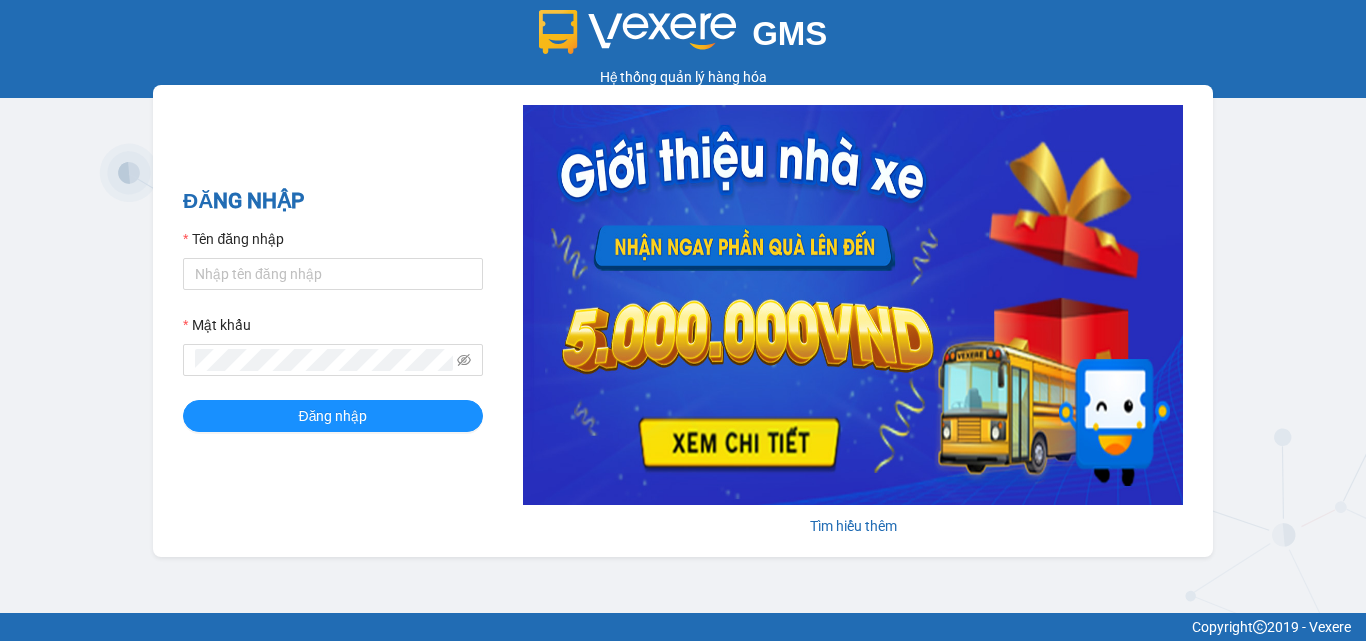 scroll, scrollTop: 0, scrollLeft: 0, axis: both 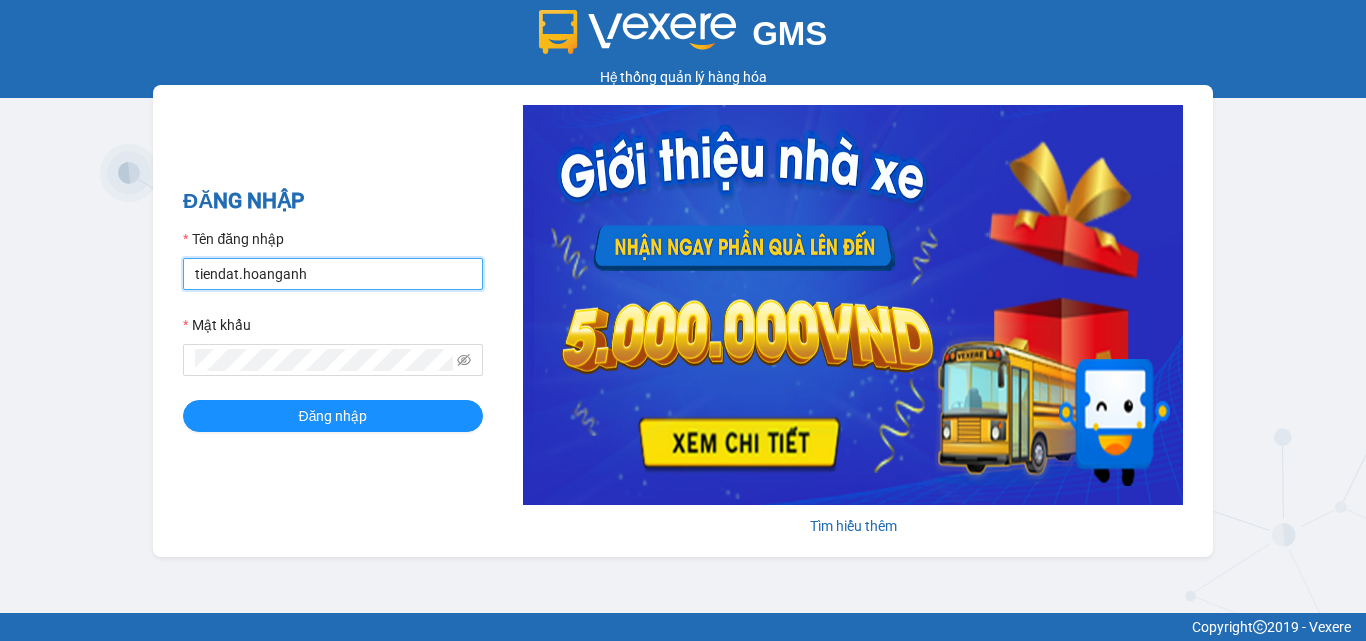 click on "tiendat.hoanganh" at bounding box center [333, 274] 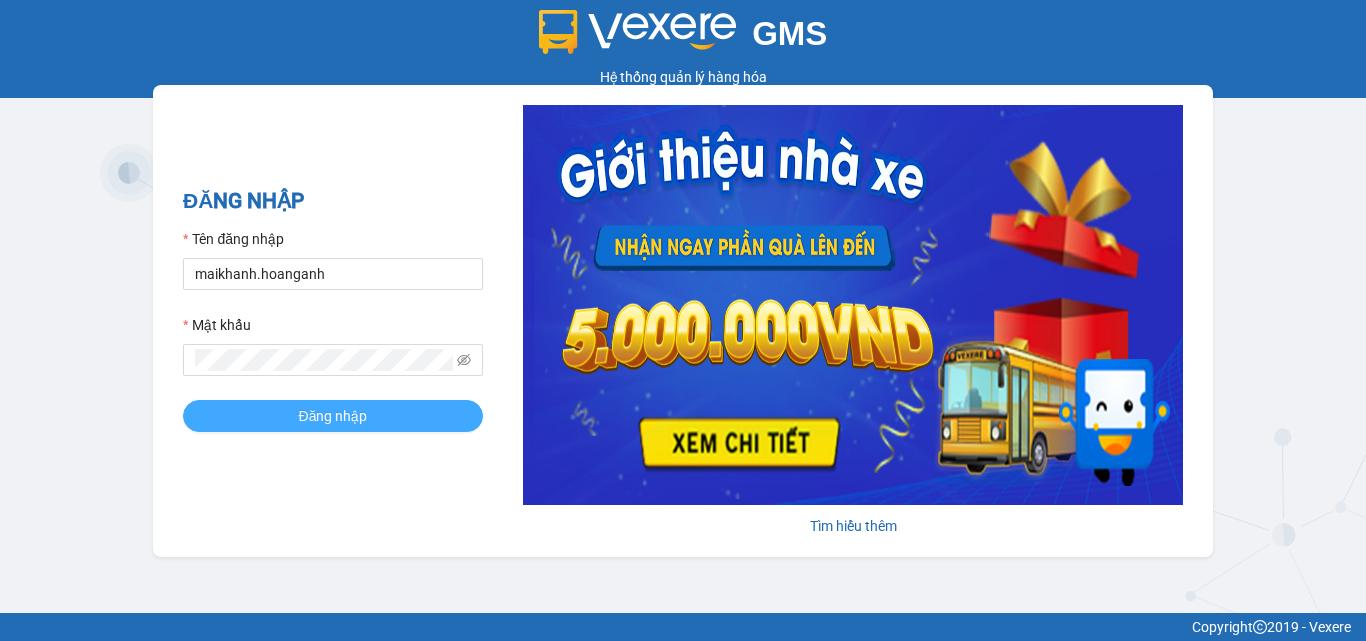 click on "Đăng nhập" at bounding box center (333, 416) 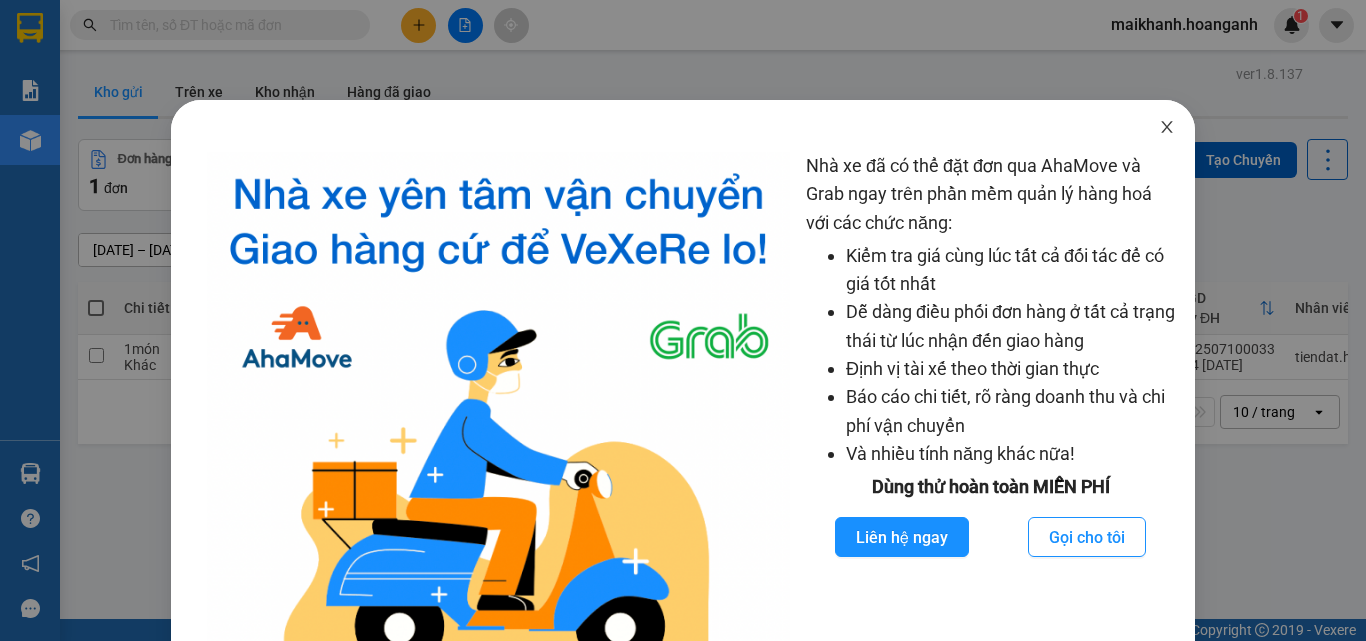 click 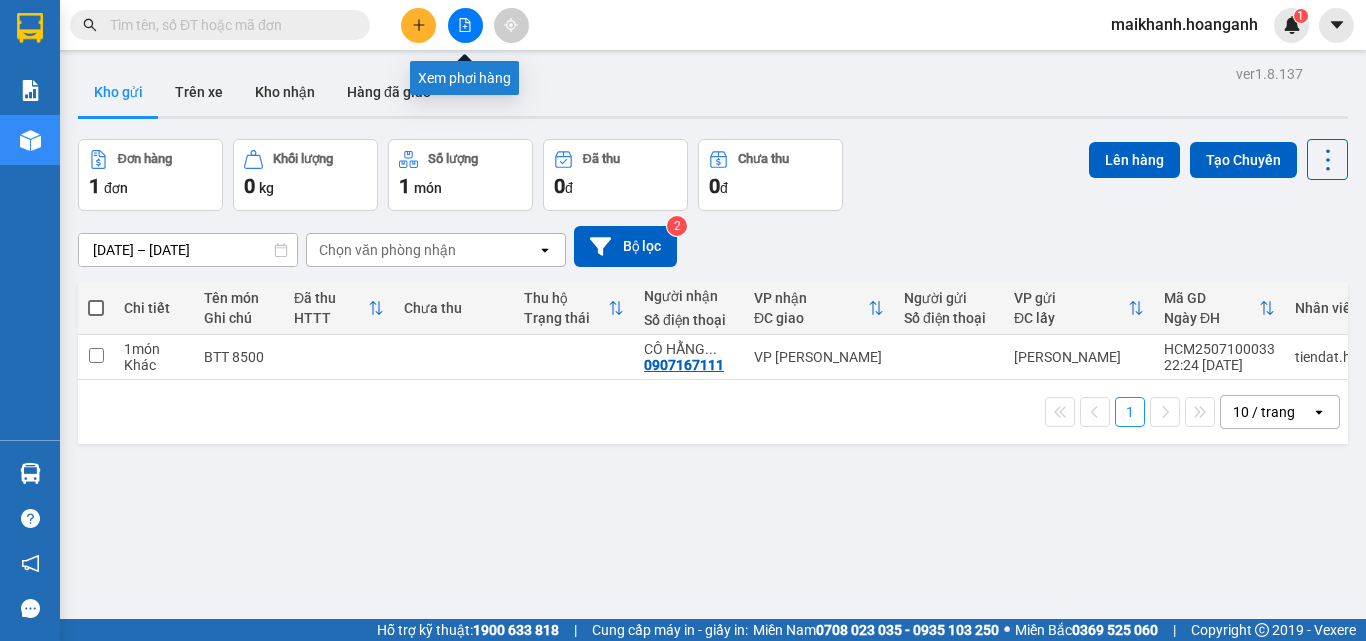 click 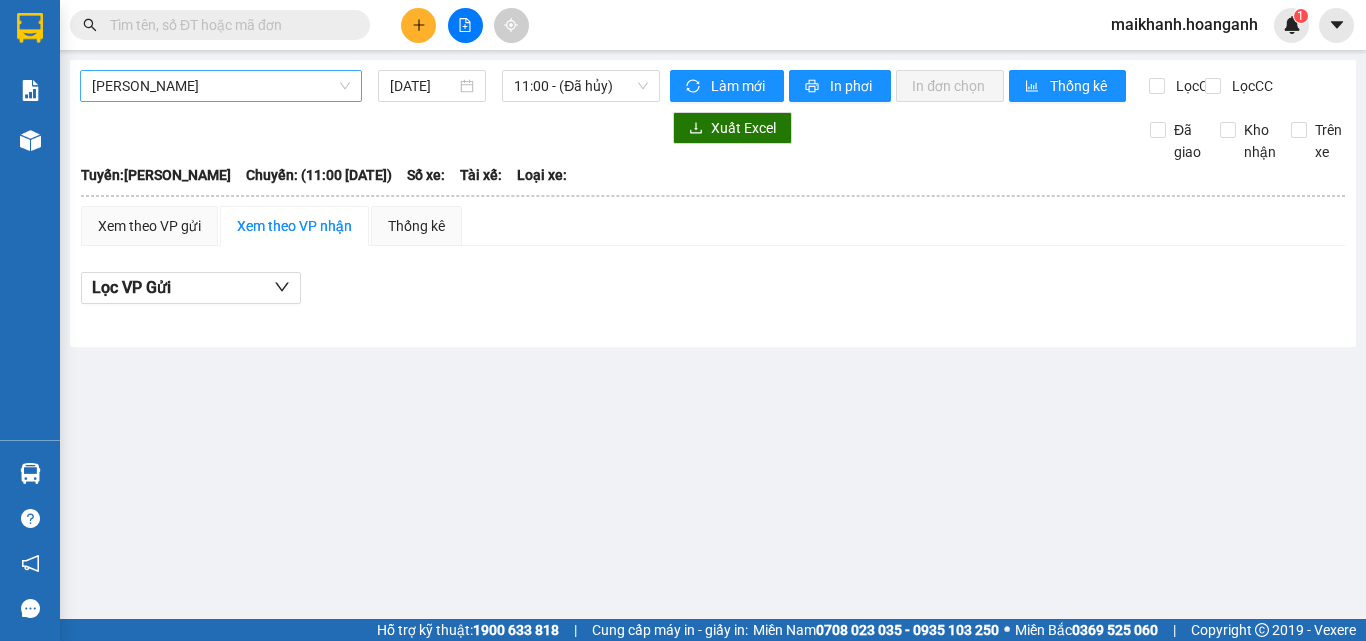 click on "[PERSON_NAME]" at bounding box center (221, 86) 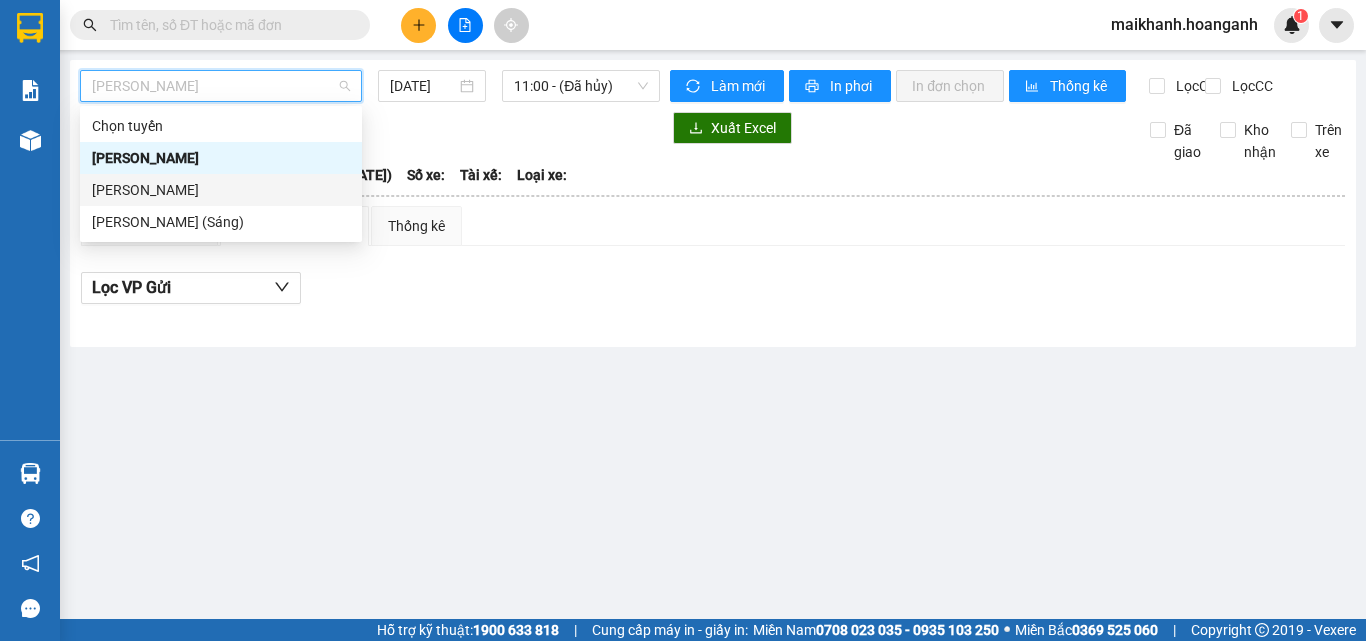 click on "[PERSON_NAME]" at bounding box center (221, 190) 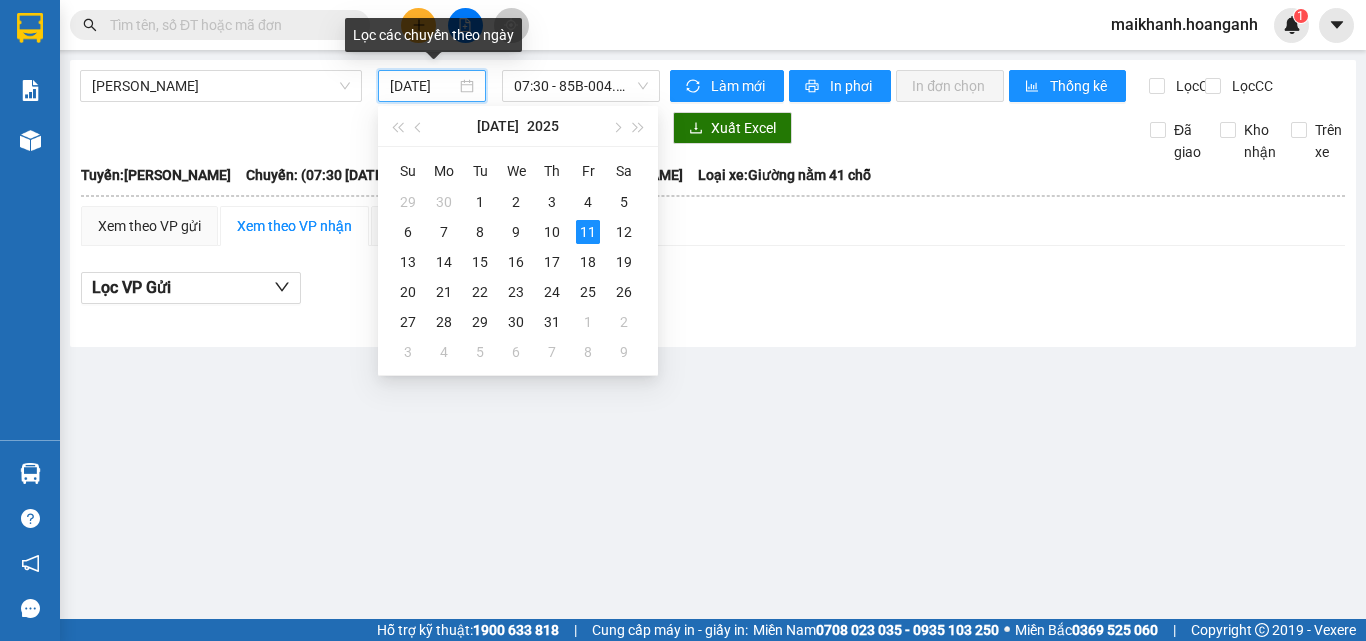 click on "[DATE]" at bounding box center (423, 86) 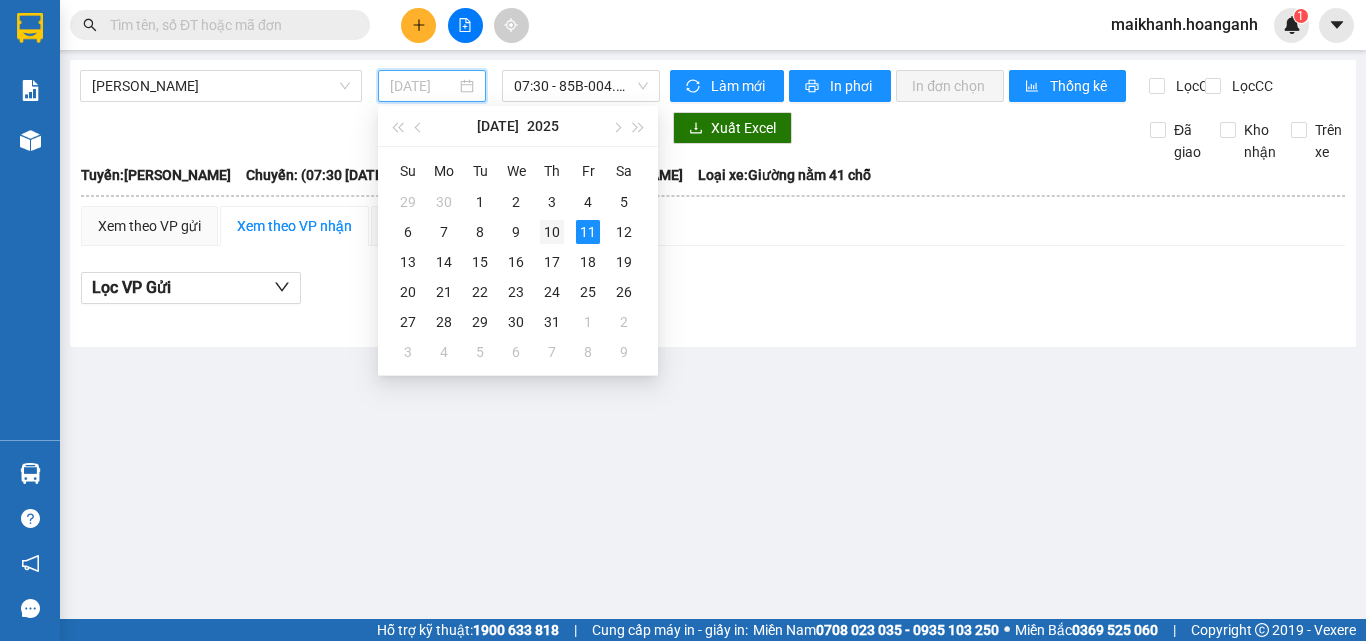 click on "10" at bounding box center [552, 232] 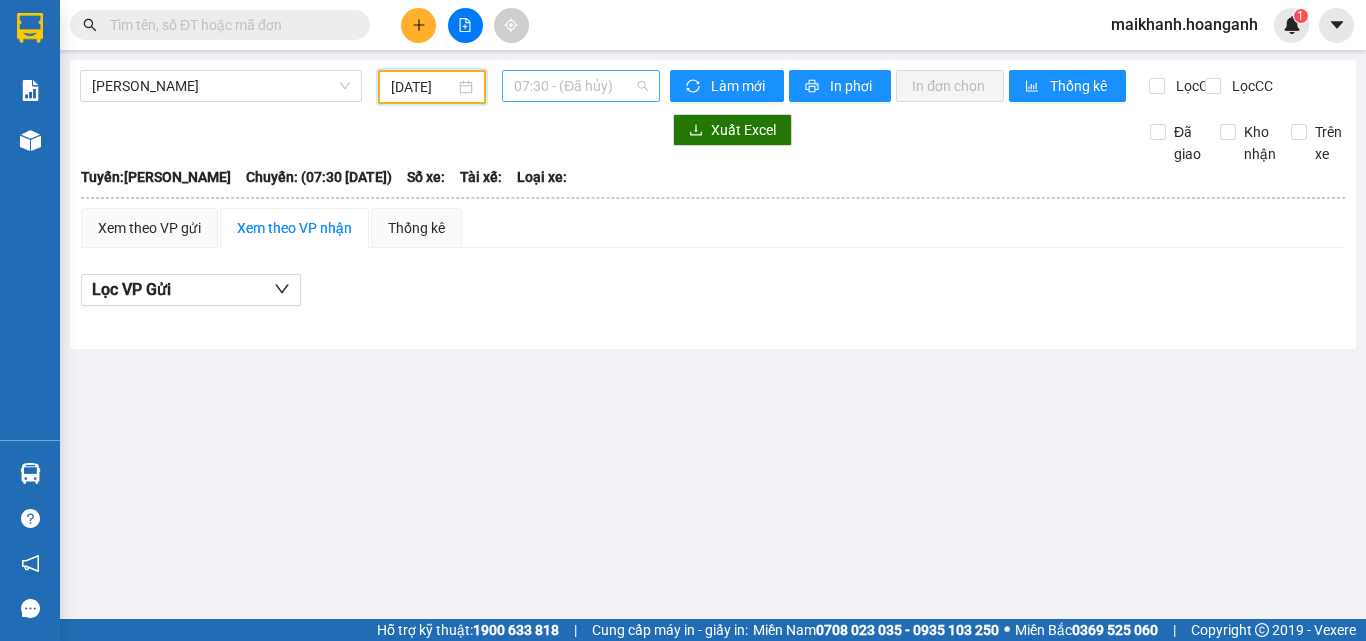 click on "07:30     - (Đã hủy)" at bounding box center [581, 86] 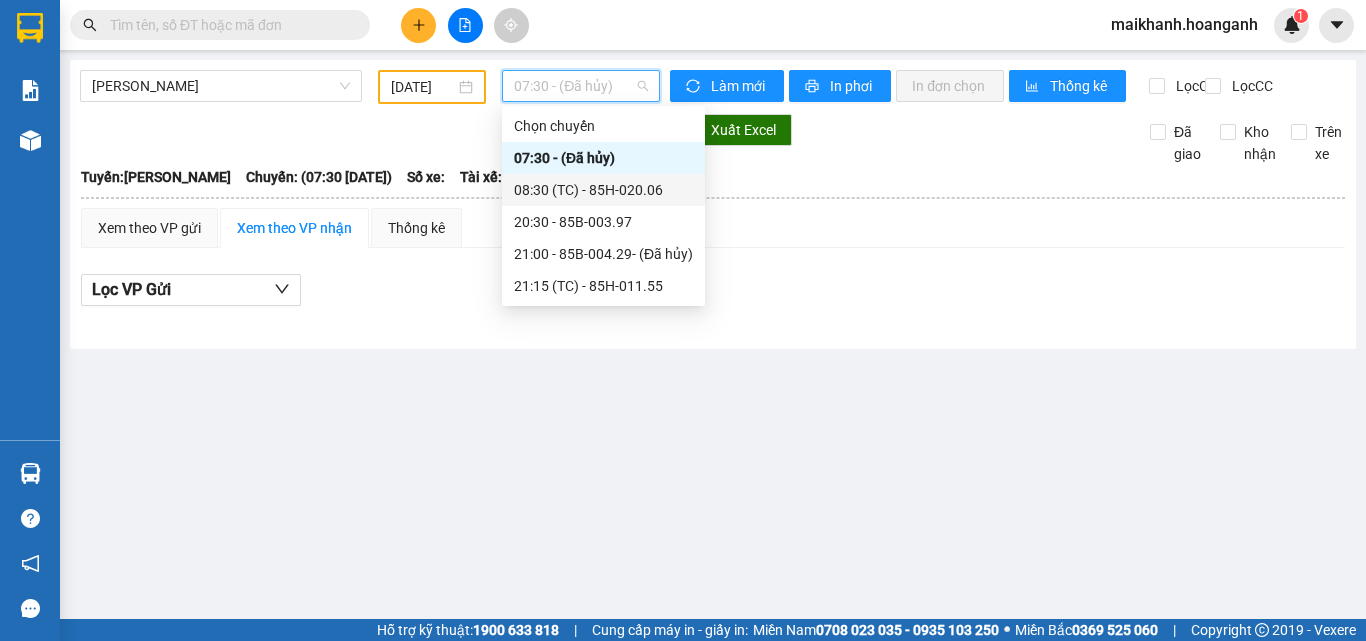 click on "08:30   (TC)   - 85H-020.06" at bounding box center (603, 190) 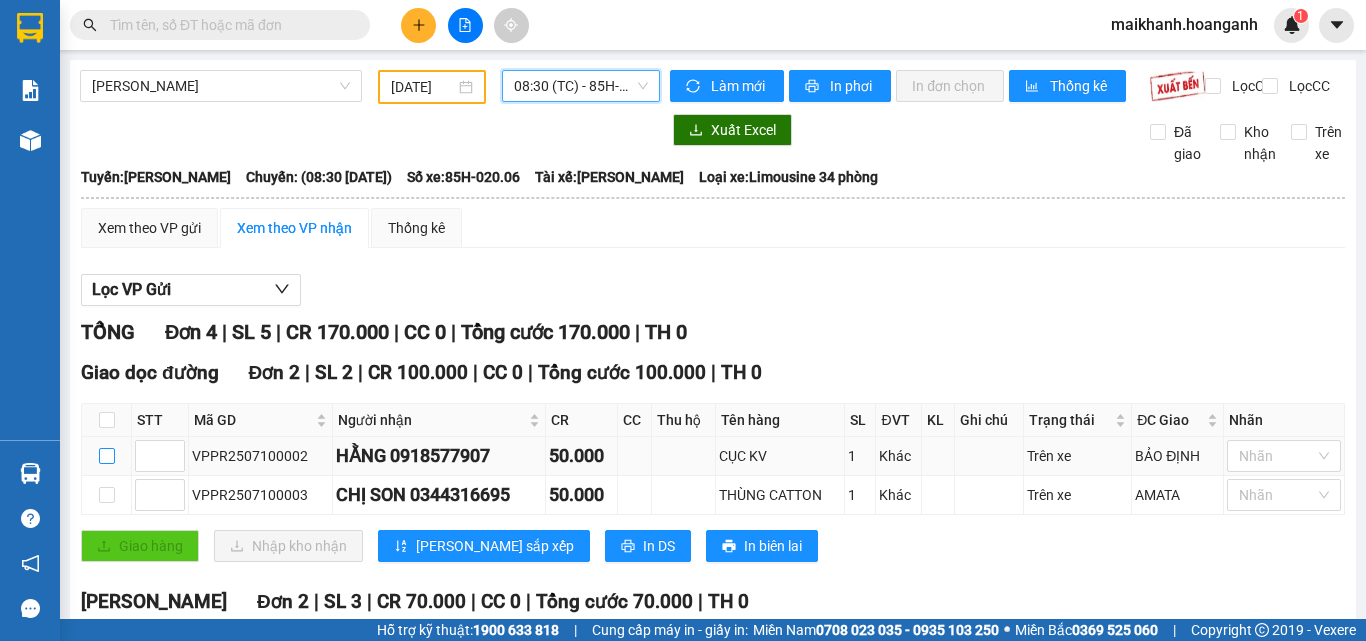 click at bounding box center [107, 456] 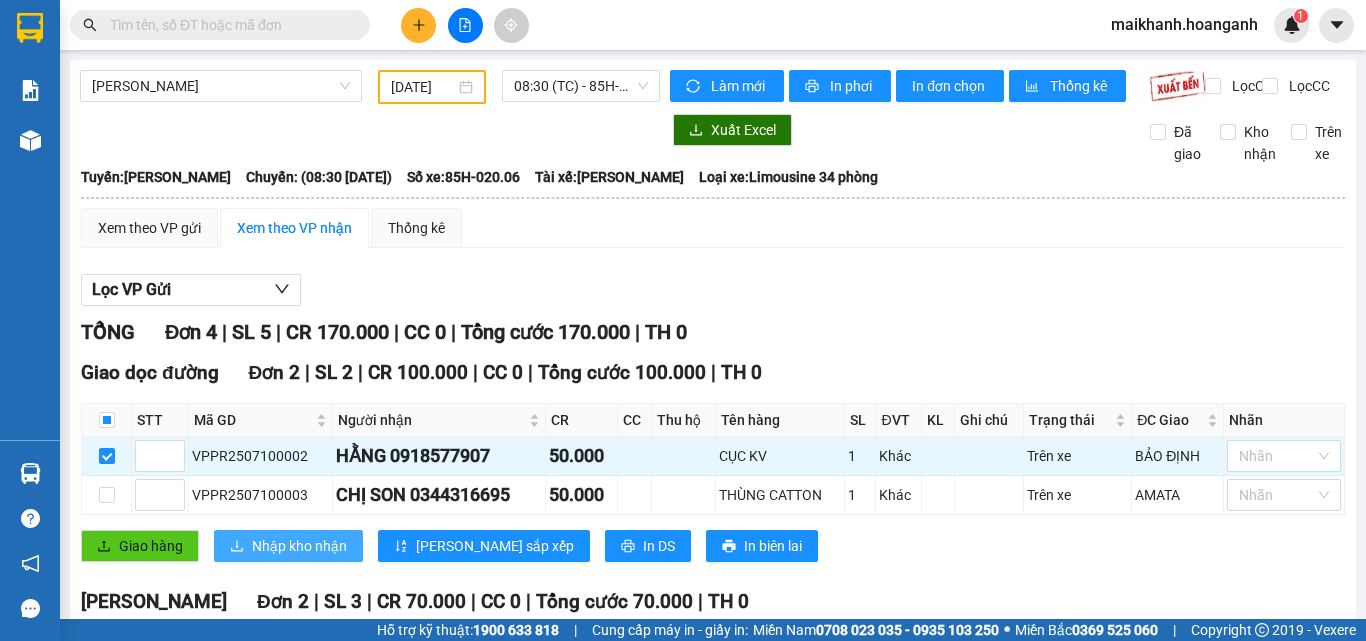 click on "Nhập kho nhận" at bounding box center [299, 546] 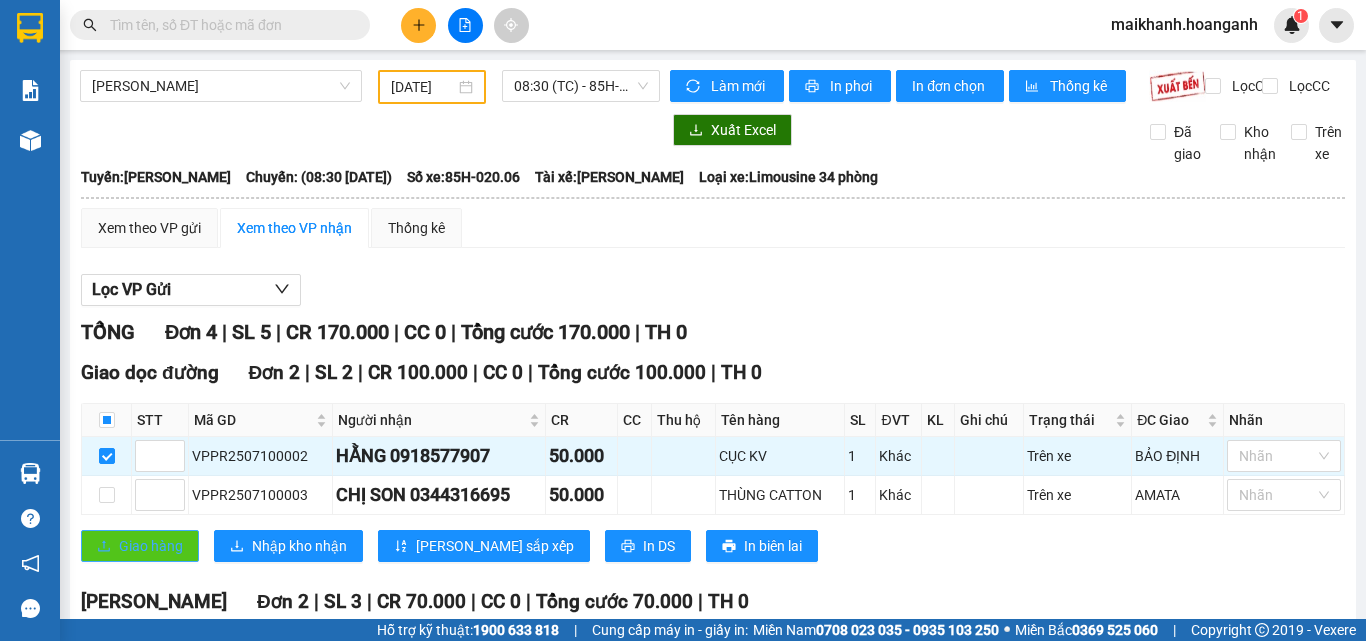 checkbox on "false" 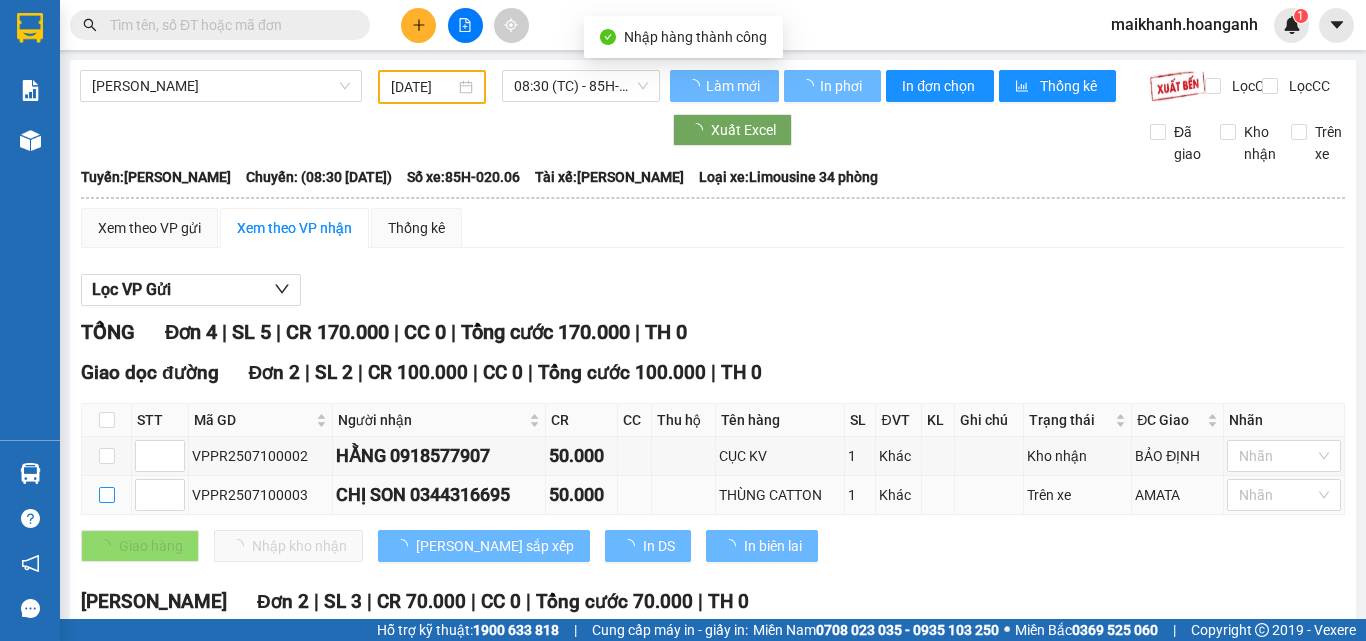 click at bounding box center [107, 495] 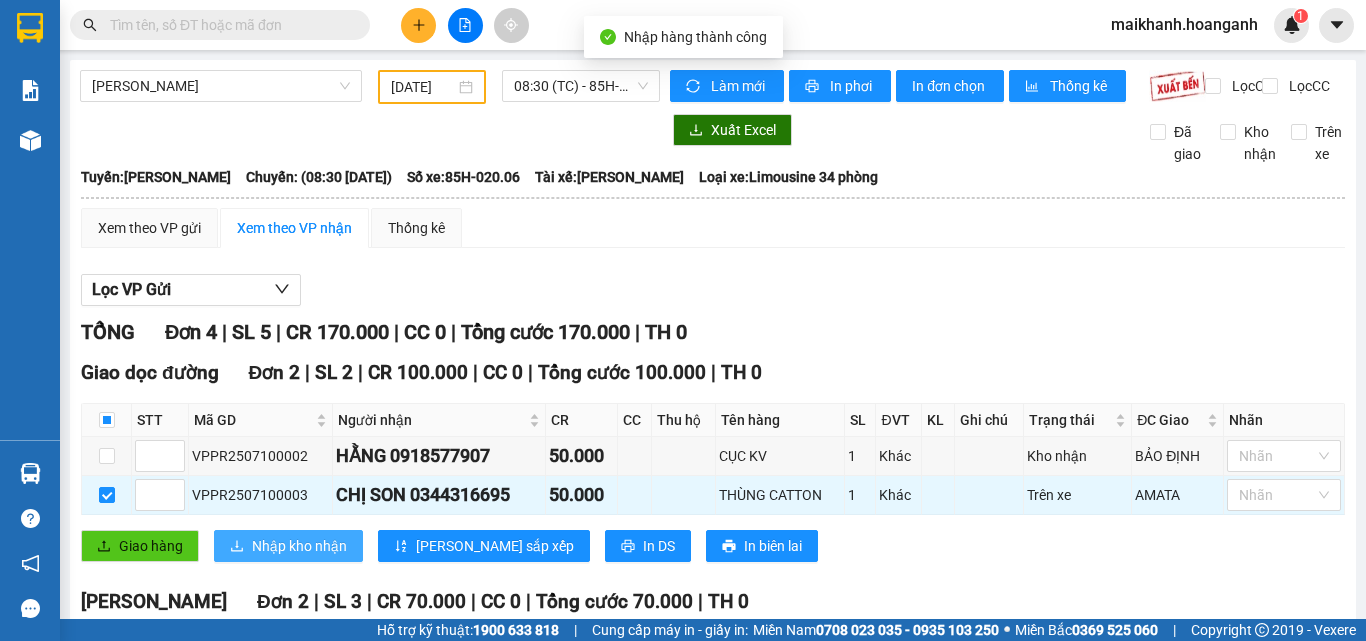 click on "Nhập kho nhận" at bounding box center [299, 546] 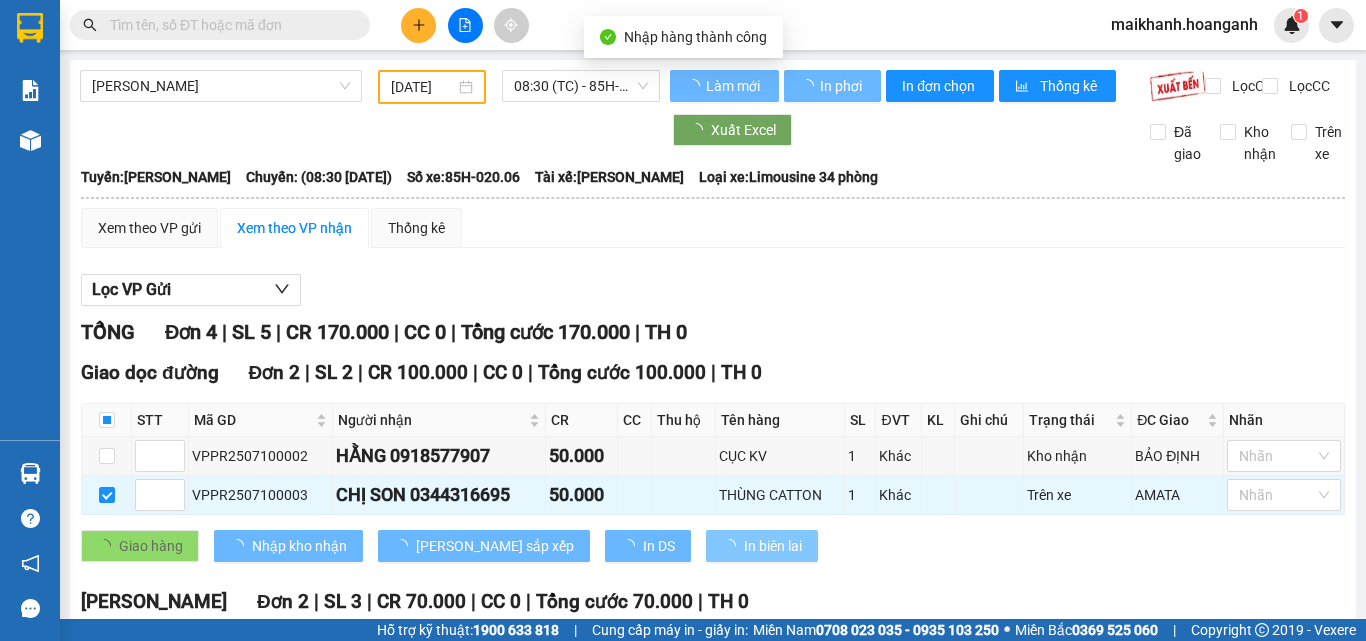 checkbox on "false" 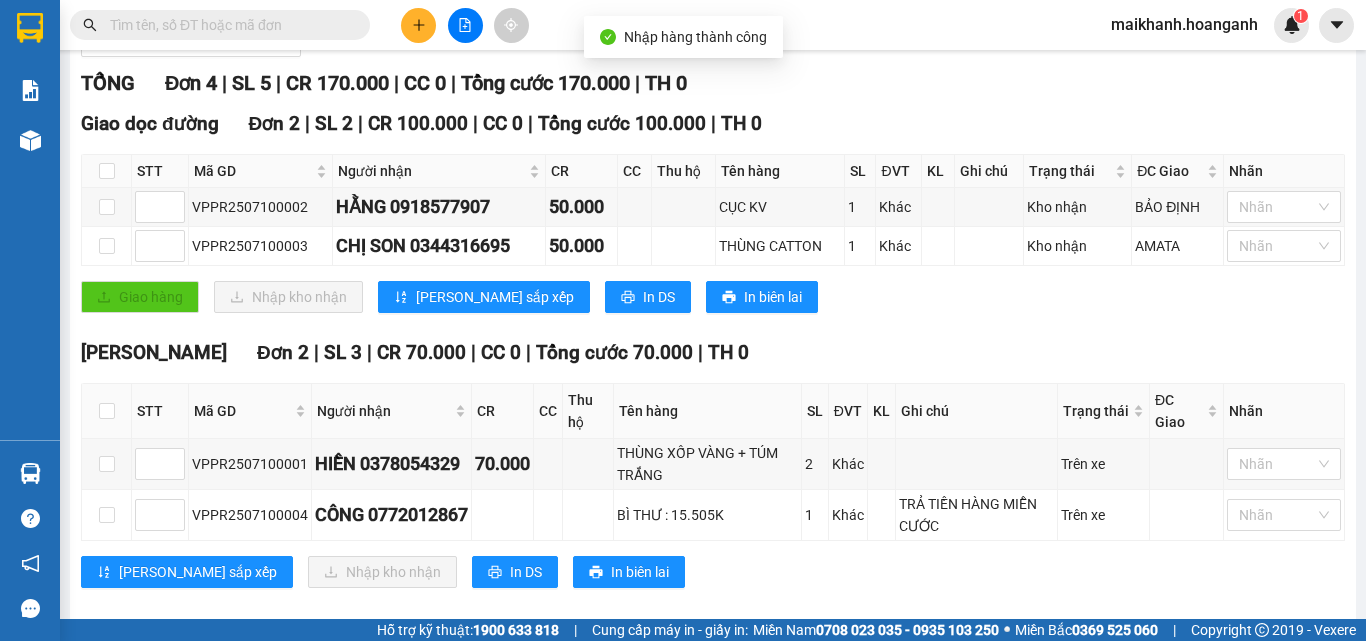 scroll, scrollTop: 289, scrollLeft: 0, axis: vertical 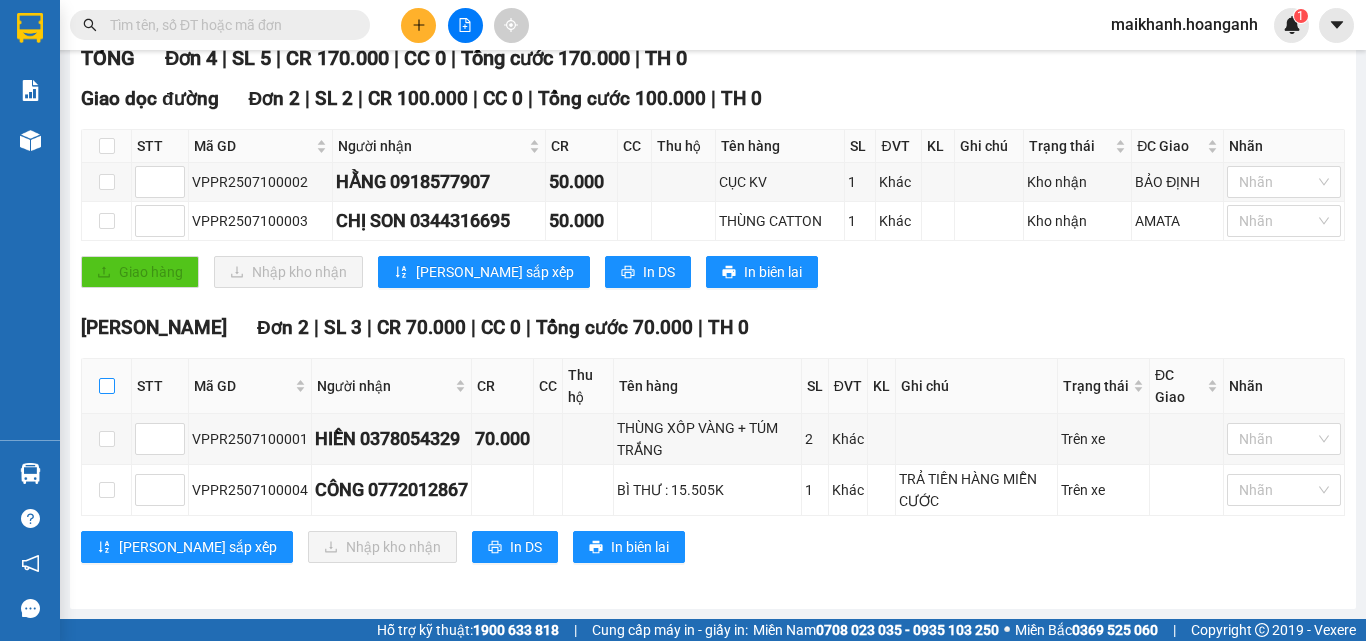 click at bounding box center (107, 386) 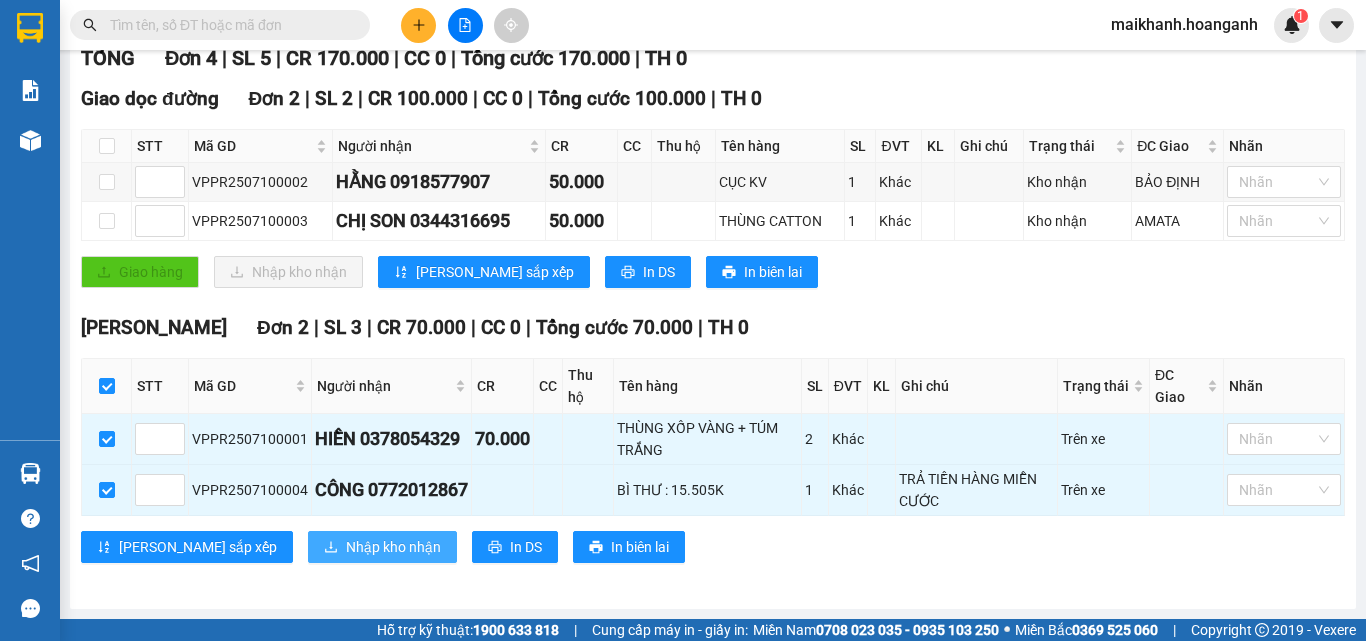 click on "Nhập kho nhận" at bounding box center [393, 547] 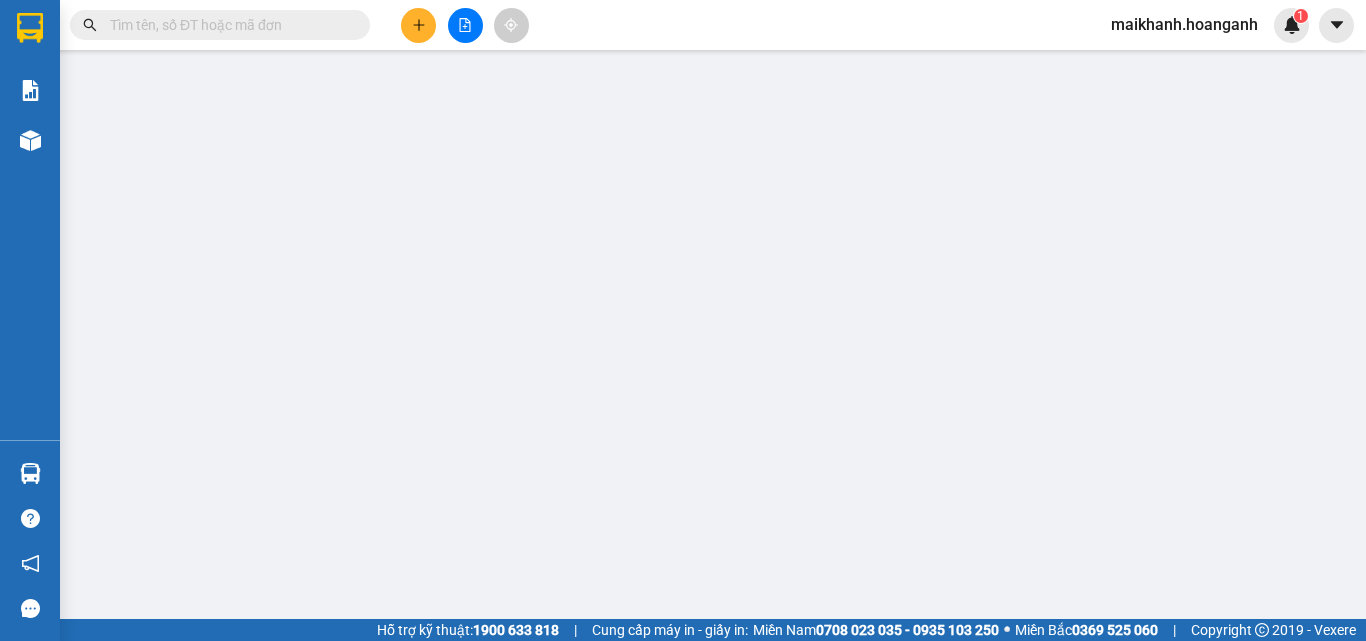 scroll, scrollTop: 0, scrollLeft: 0, axis: both 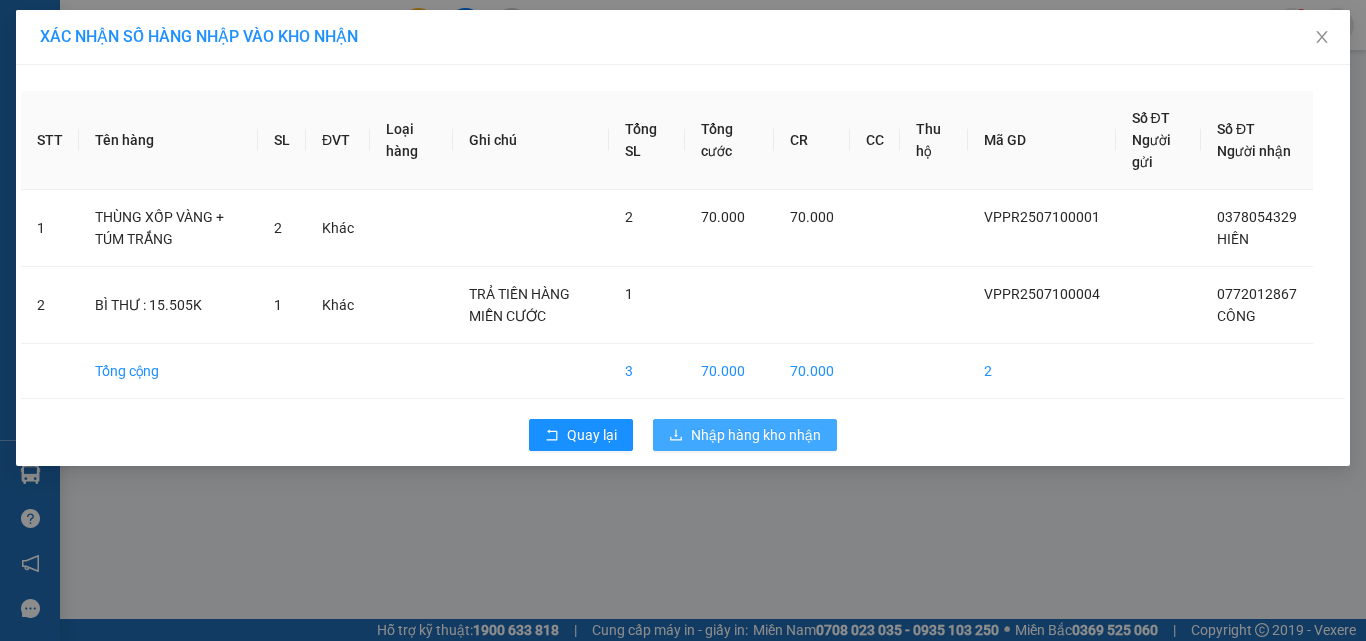 click on "Nhập hàng kho nhận" at bounding box center [756, 435] 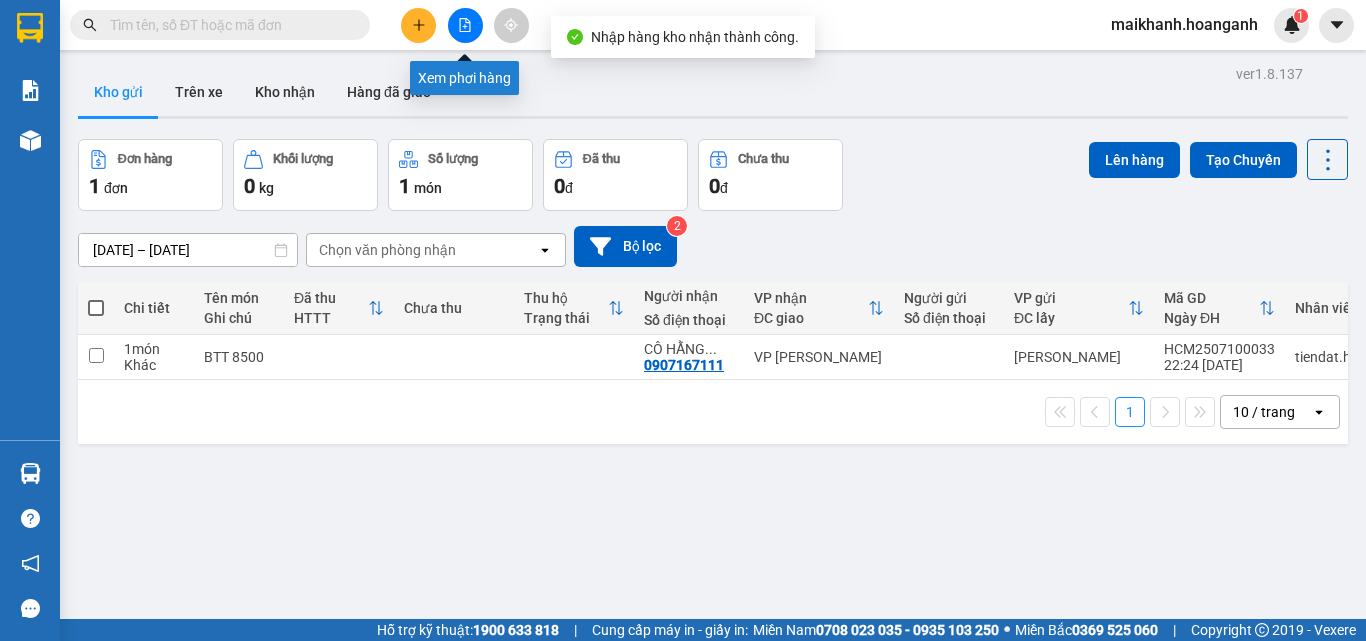 click at bounding box center (465, 25) 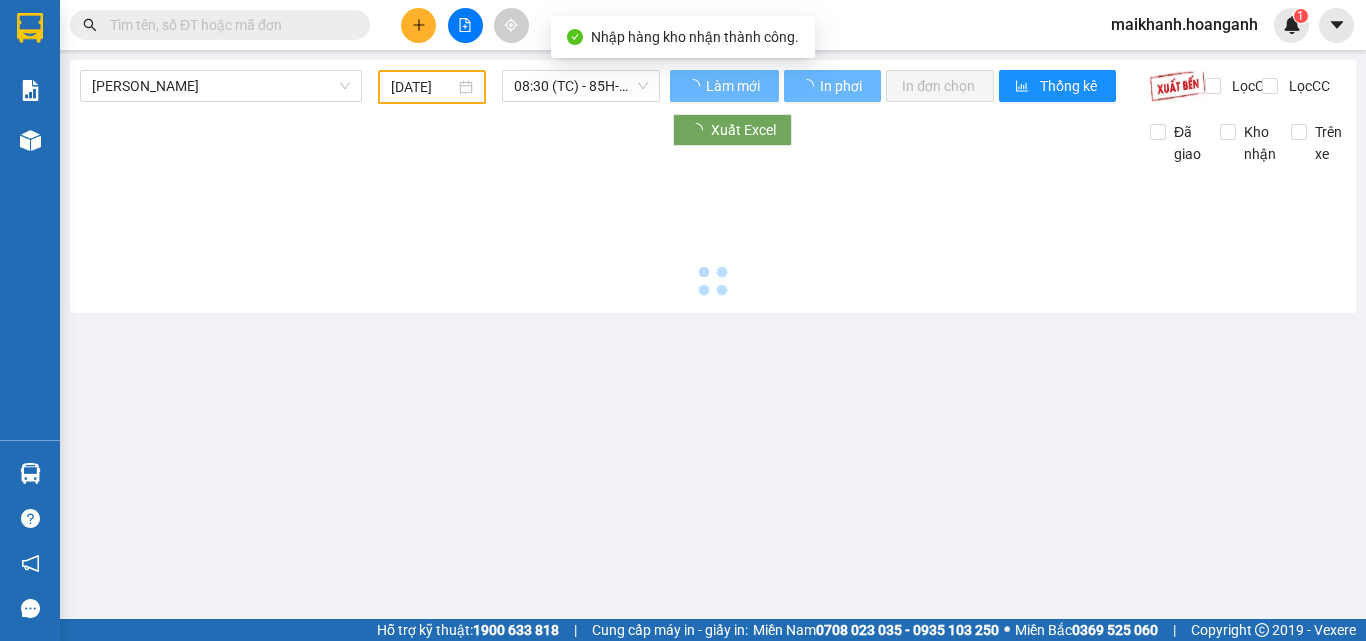 type on "[DATE]" 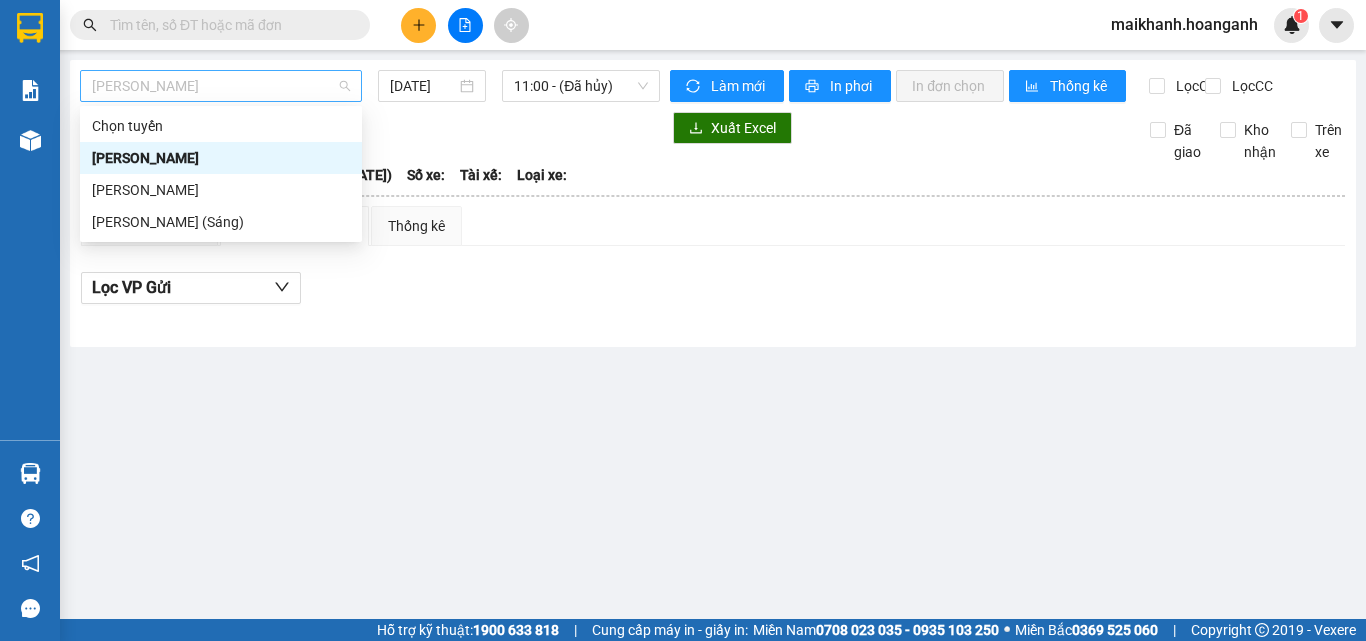 click on "[PERSON_NAME]" at bounding box center (221, 86) 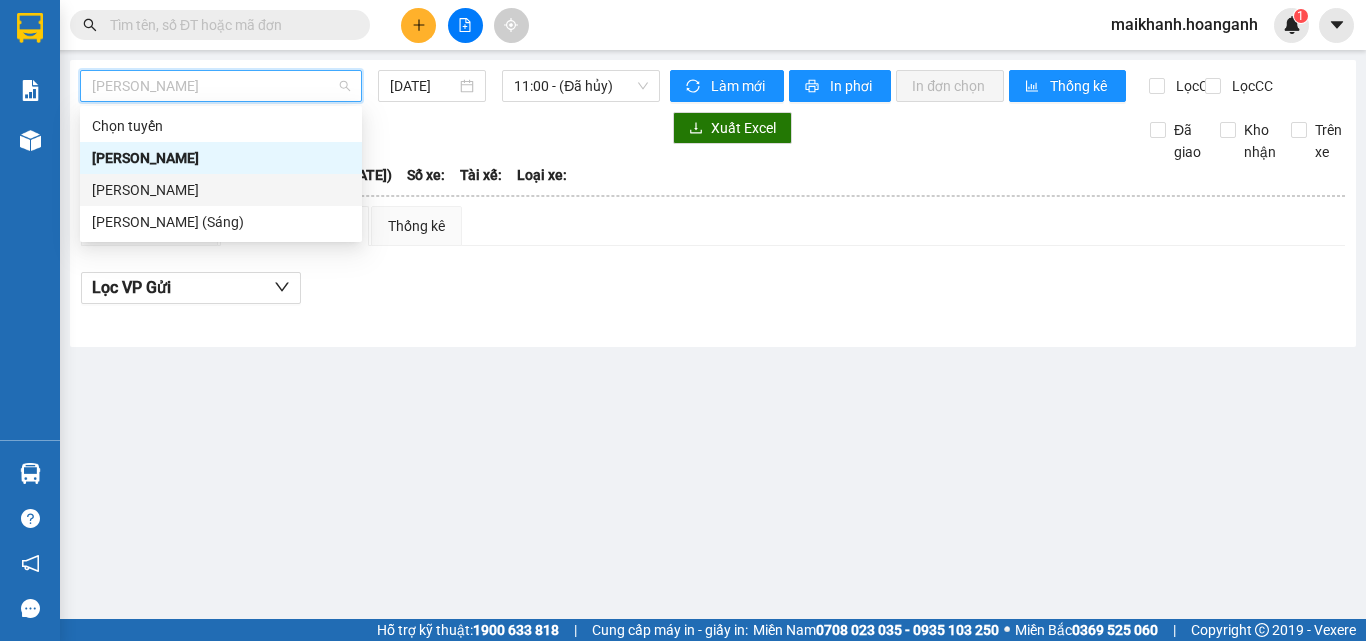 click on "[PERSON_NAME]" at bounding box center (221, 190) 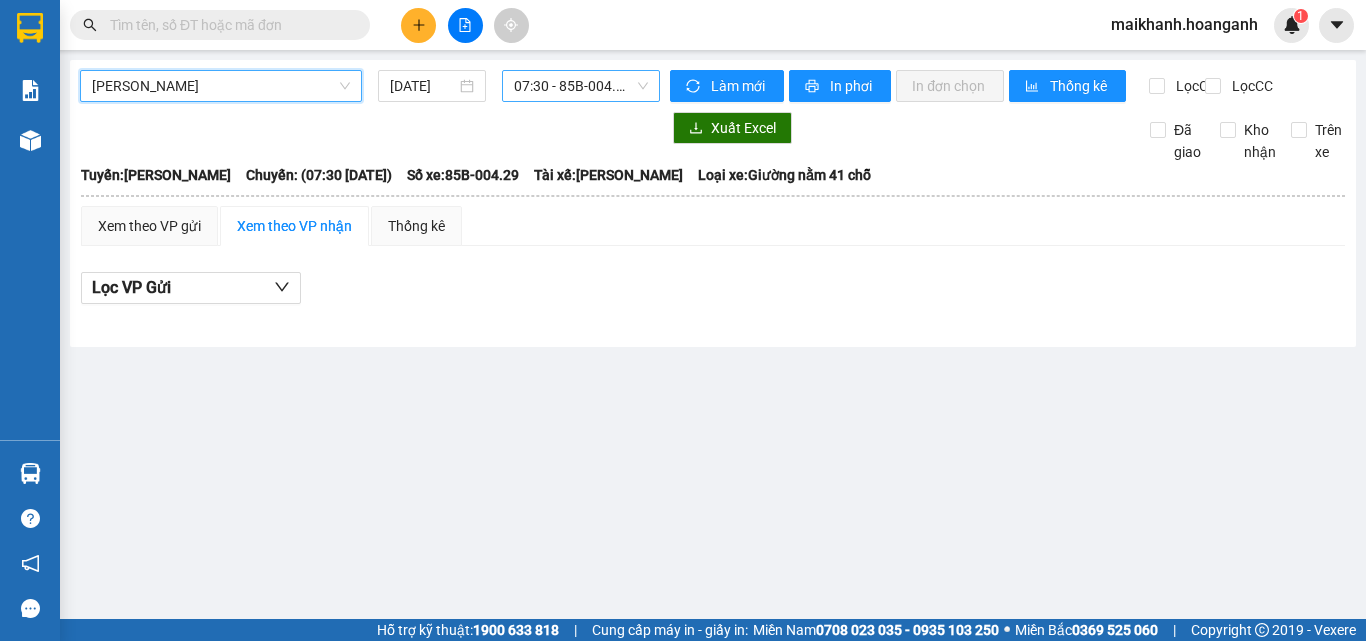 click on "07:30     - 85B-004.29" at bounding box center [581, 86] 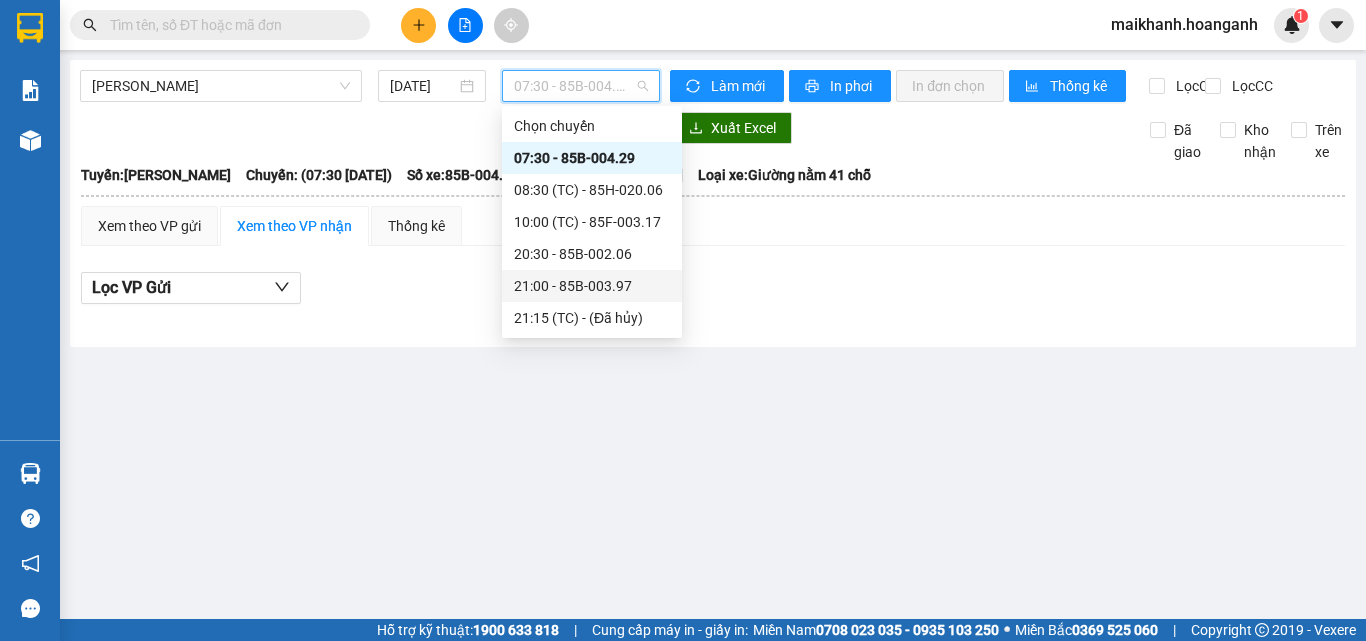 click on "21:00     - 85B-003.97" at bounding box center [592, 286] 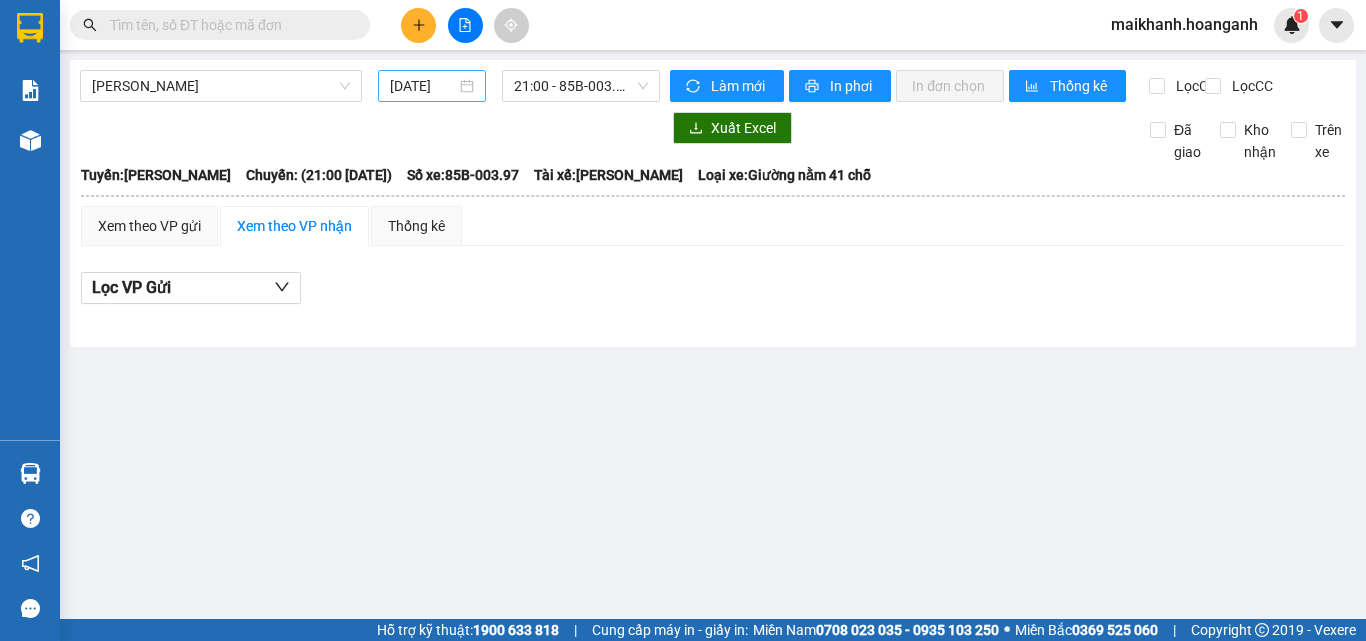 click on "[DATE]" at bounding box center [432, 86] 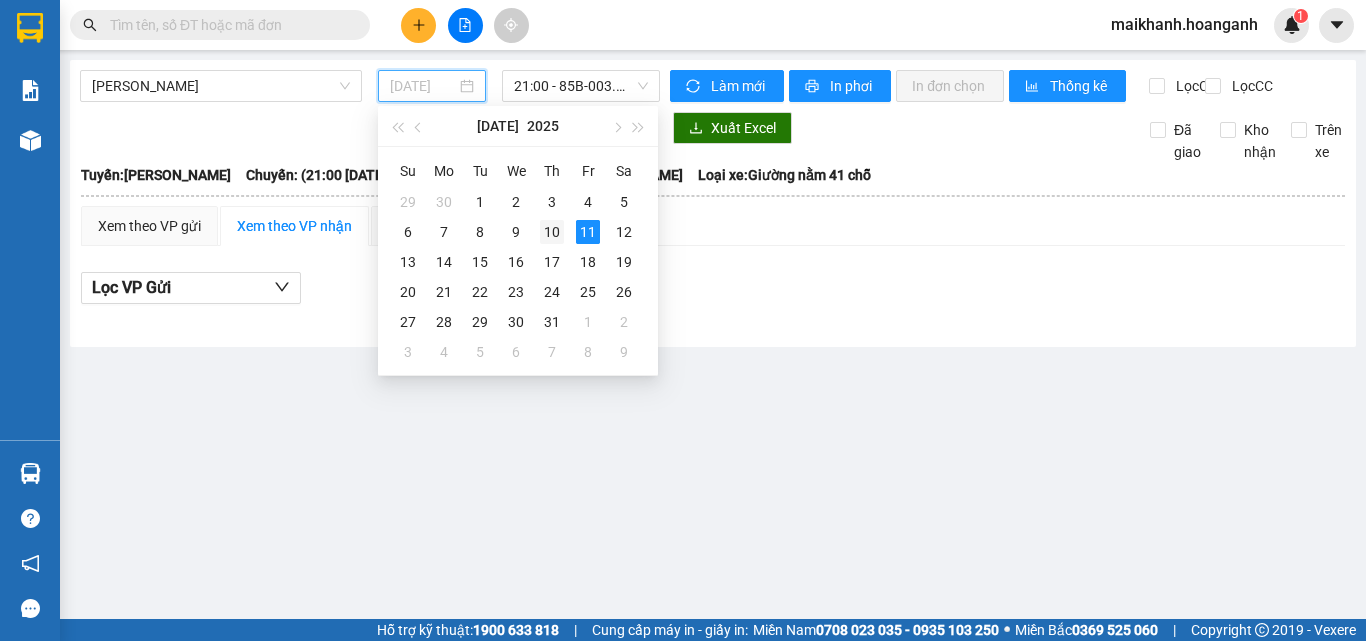 click on "10" at bounding box center [552, 232] 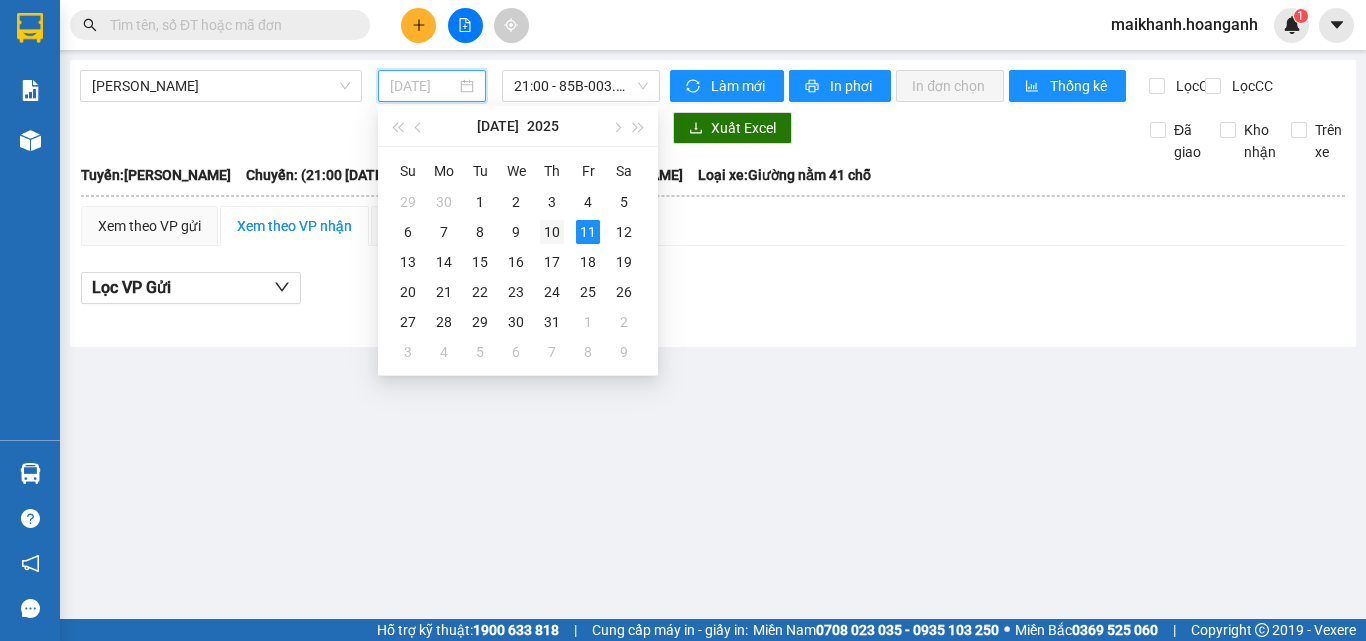 type on "[DATE]" 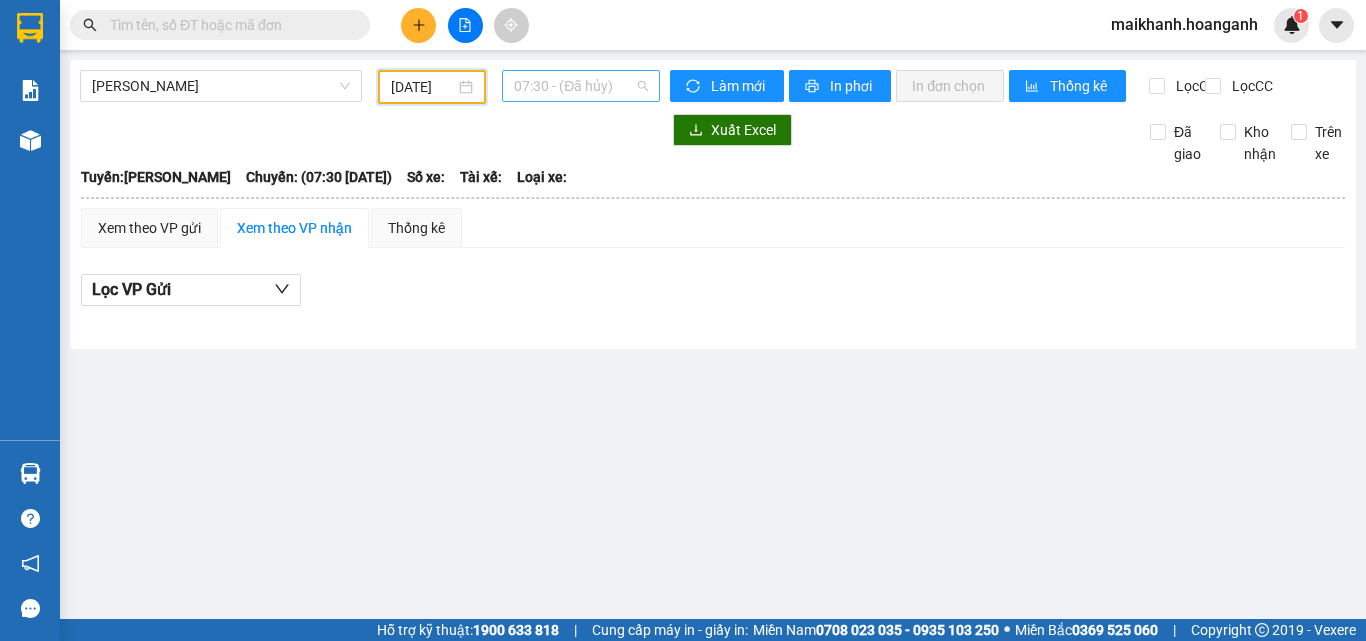 click on "07:30     - (Đã hủy)" at bounding box center (581, 86) 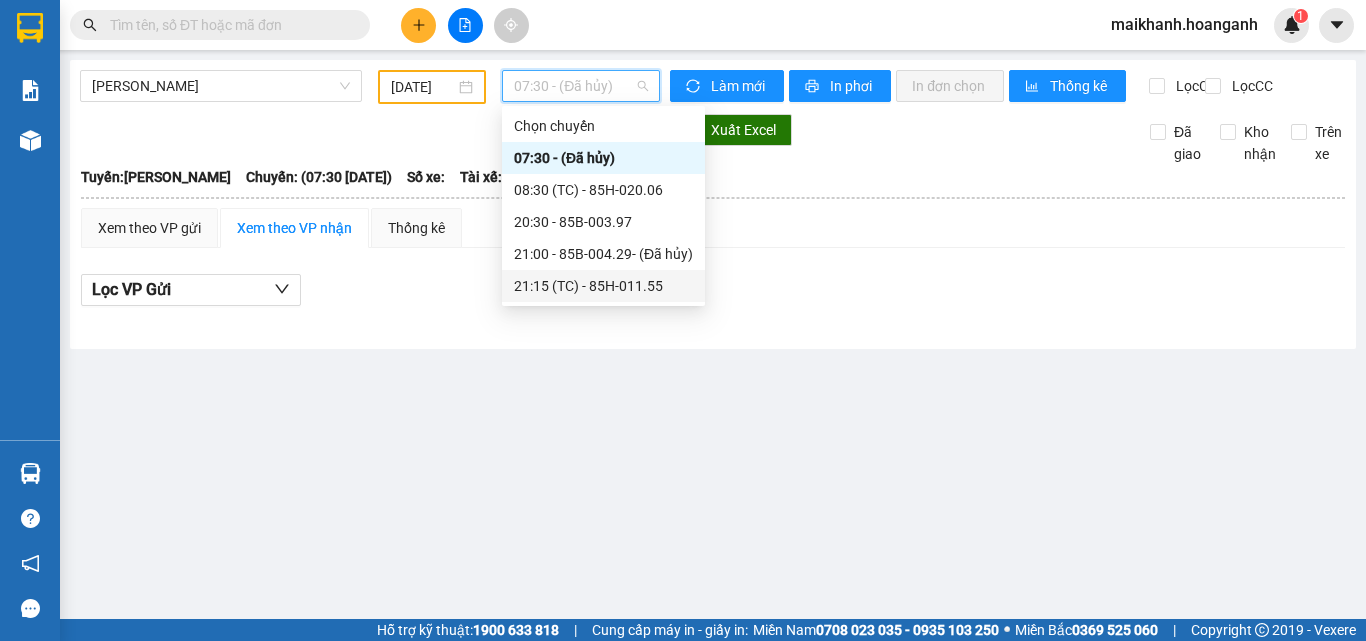 click on "21:15   (TC)   - 85H-011.55" at bounding box center [603, 286] 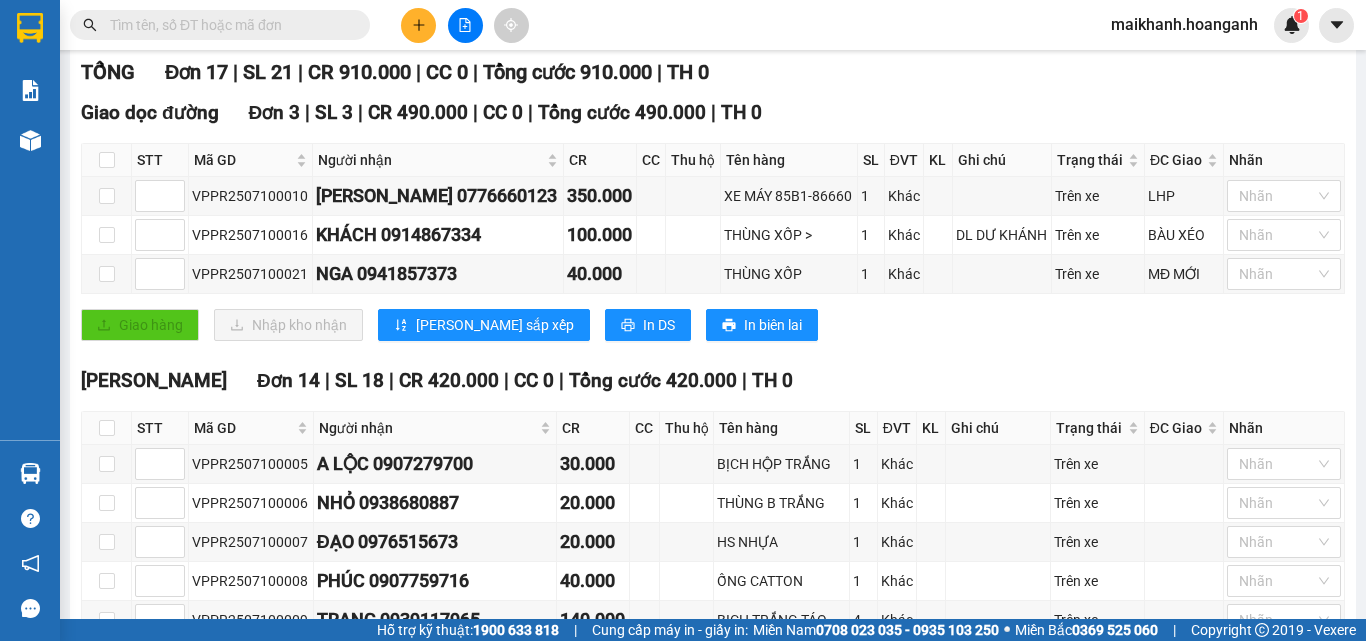 scroll, scrollTop: 255, scrollLeft: 0, axis: vertical 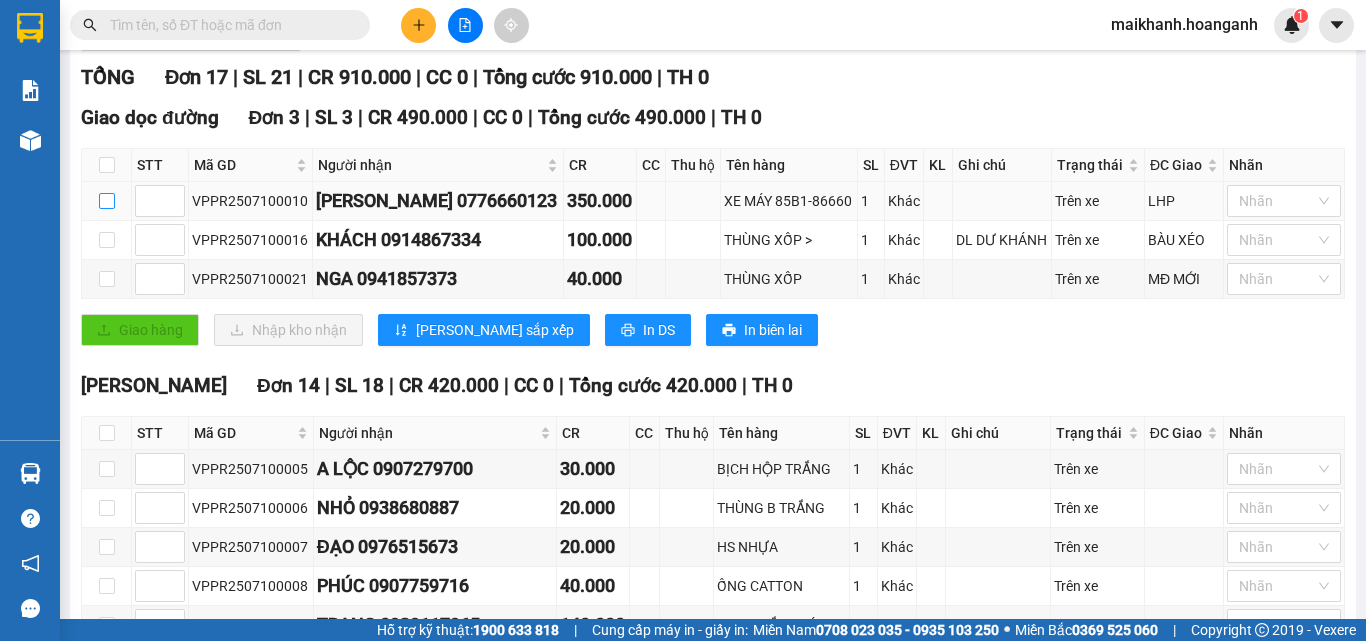 click at bounding box center [107, 201] 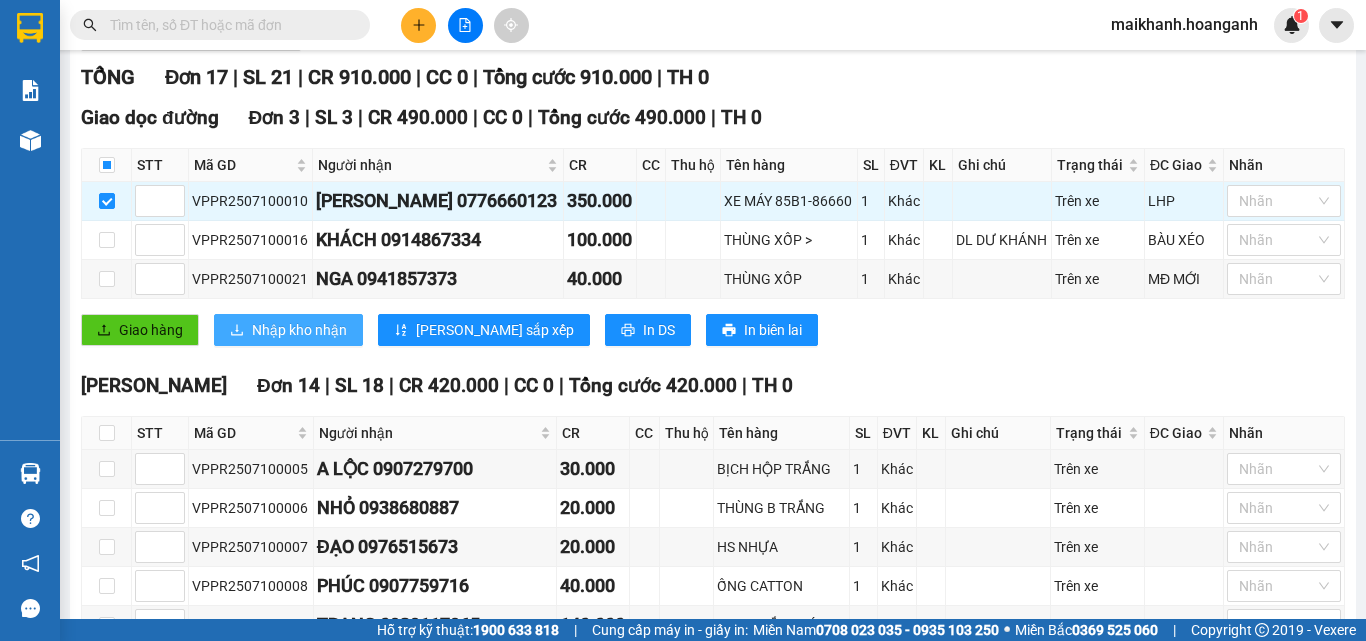 click on "Nhập kho nhận" at bounding box center [299, 330] 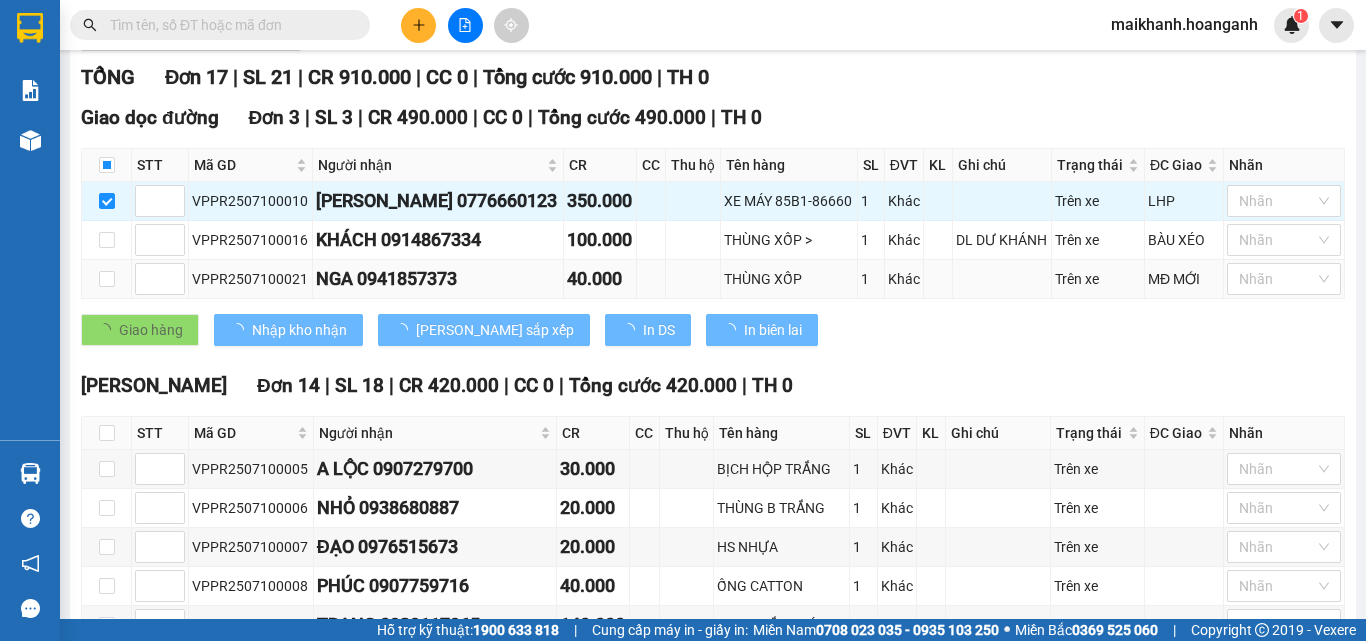 checkbox on "false" 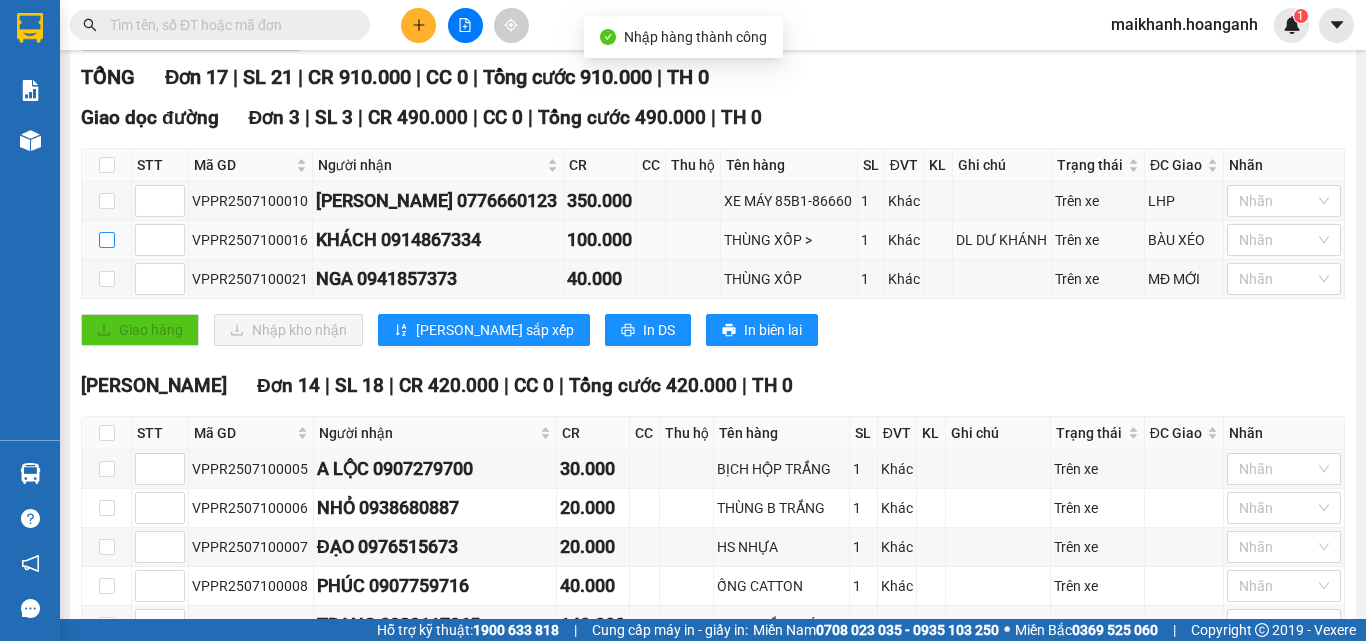 click at bounding box center [107, 240] 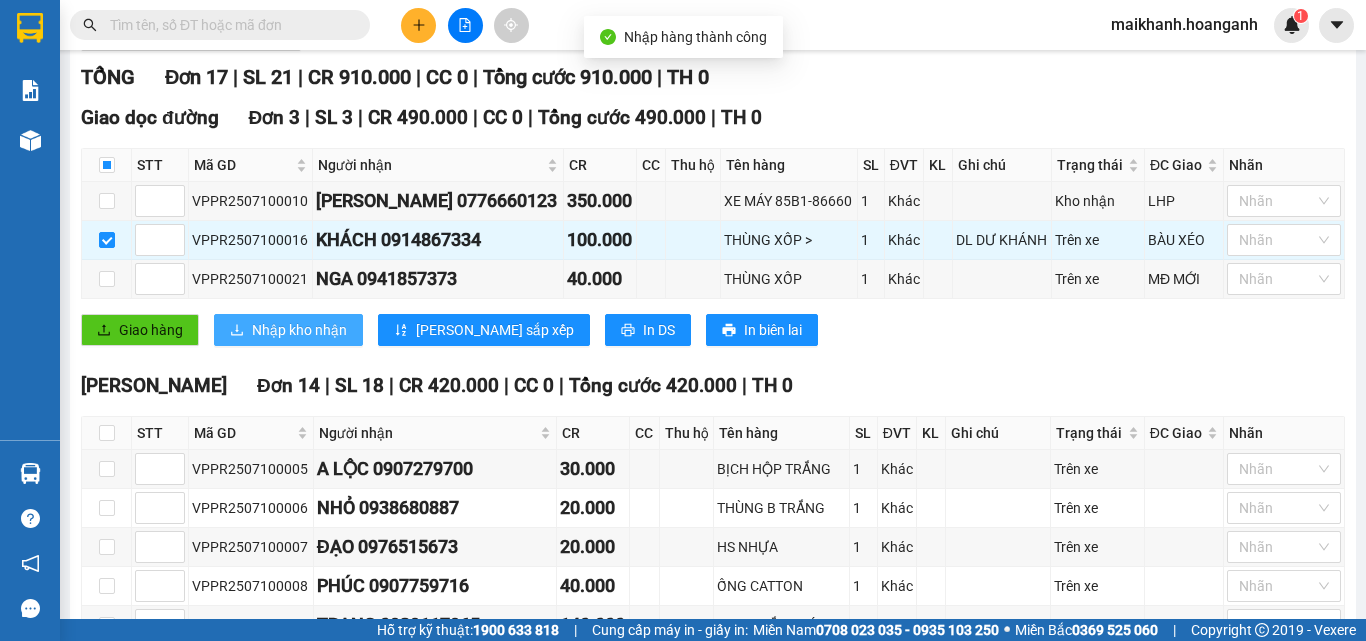 click on "Nhập kho nhận" at bounding box center [299, 330] 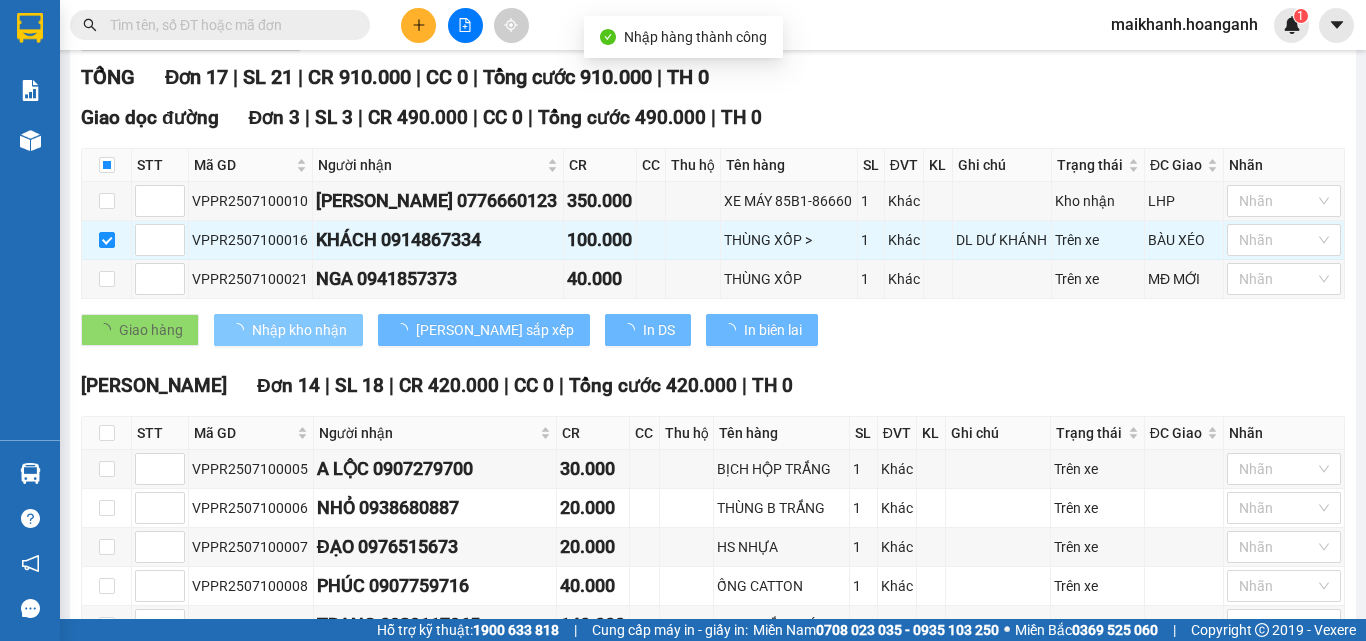 checkbox on "false" 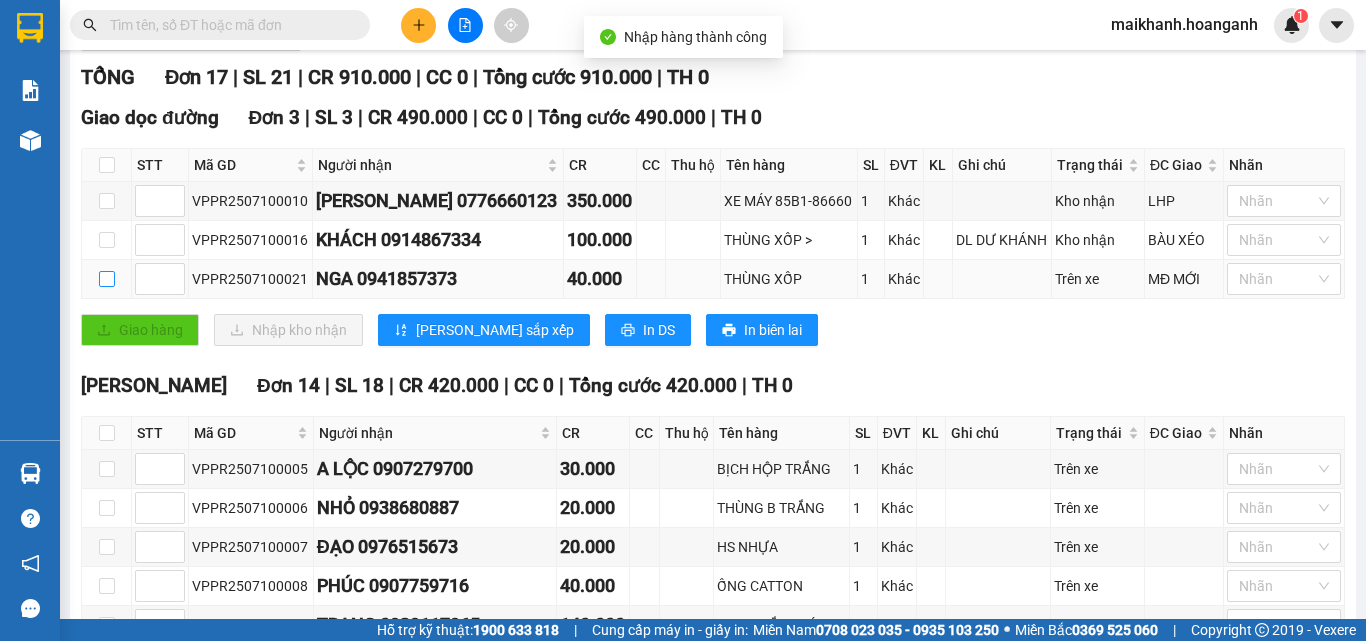 click at bounding box center (107, 279) 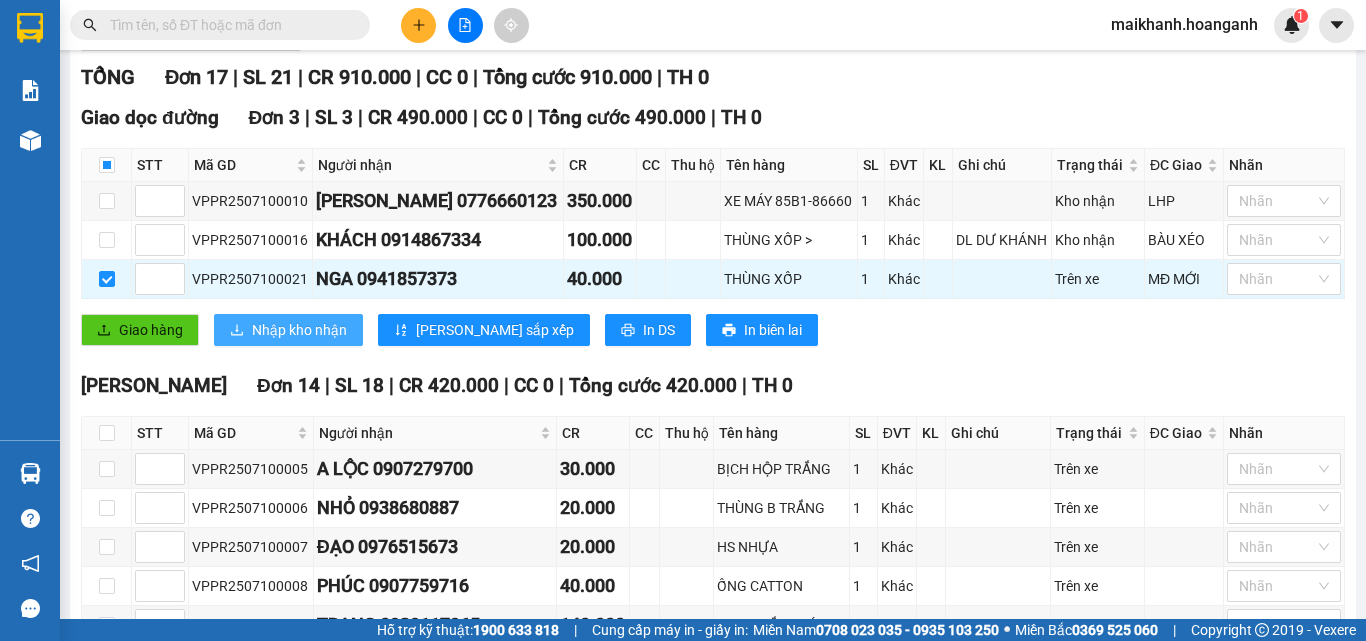 click on "Nhập kho nhận" at bounding box center [299, 330] 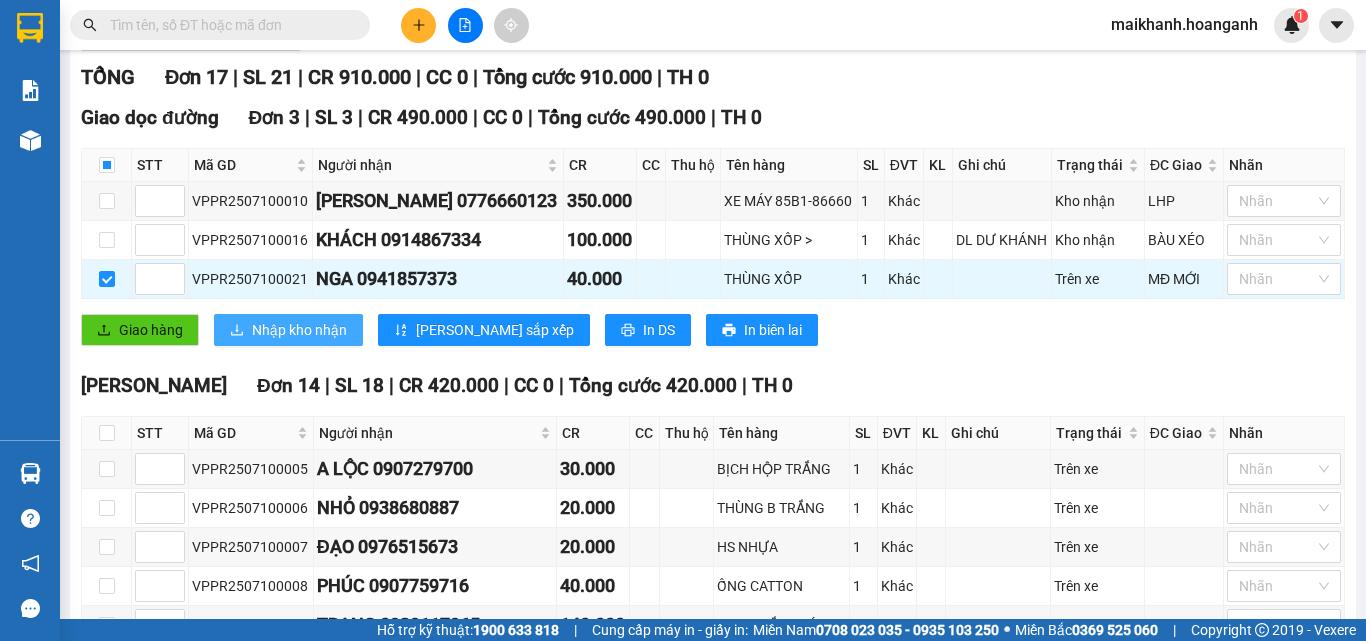 checkbox on "false" 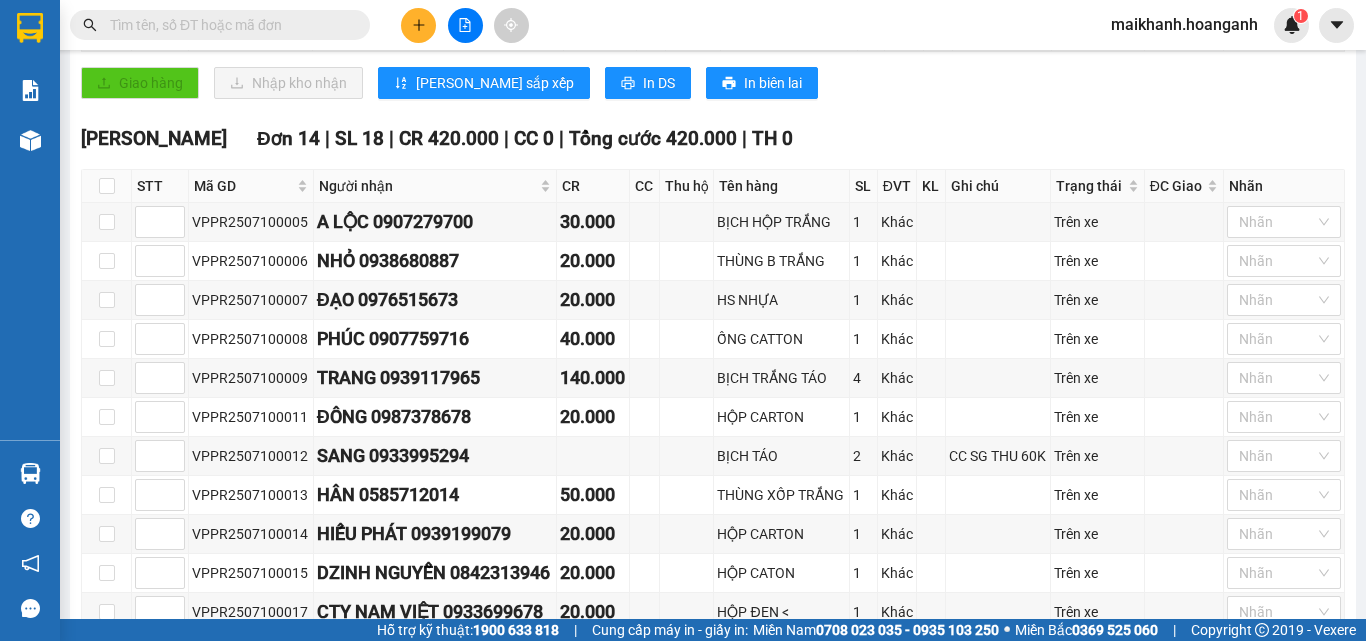 scroll, scrollTop: 505, scrollLeft: 0, axis: vertical 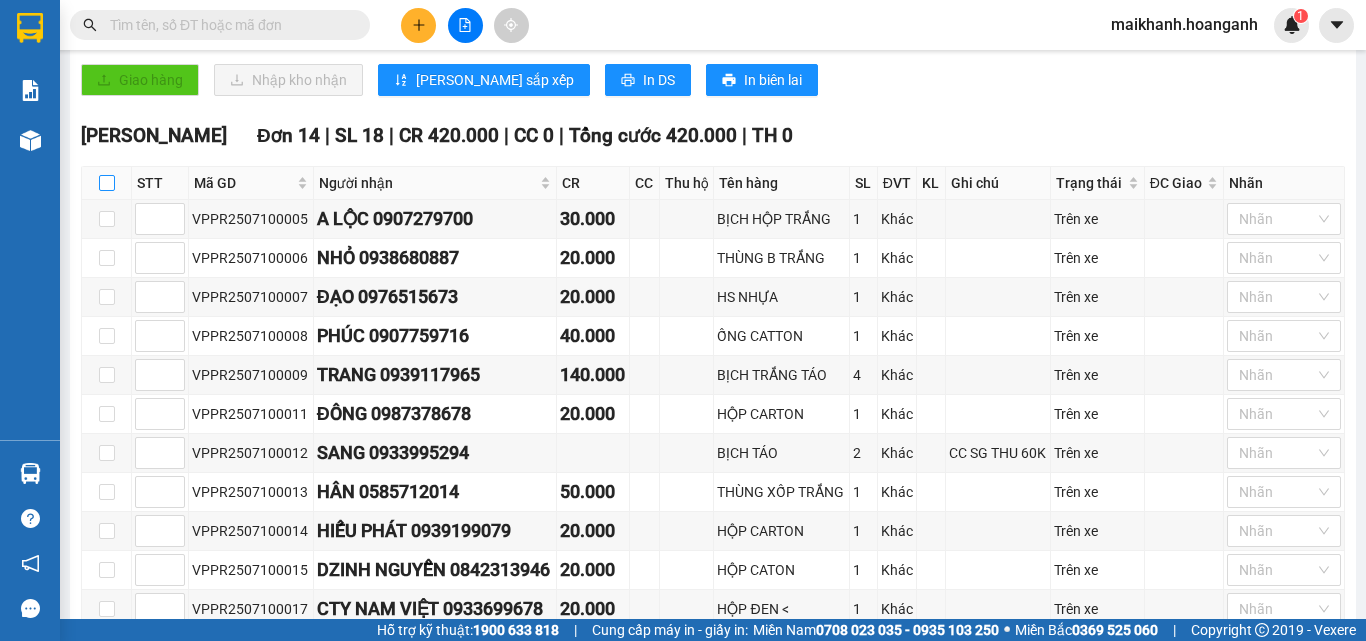click at bounding box center [107, 183] 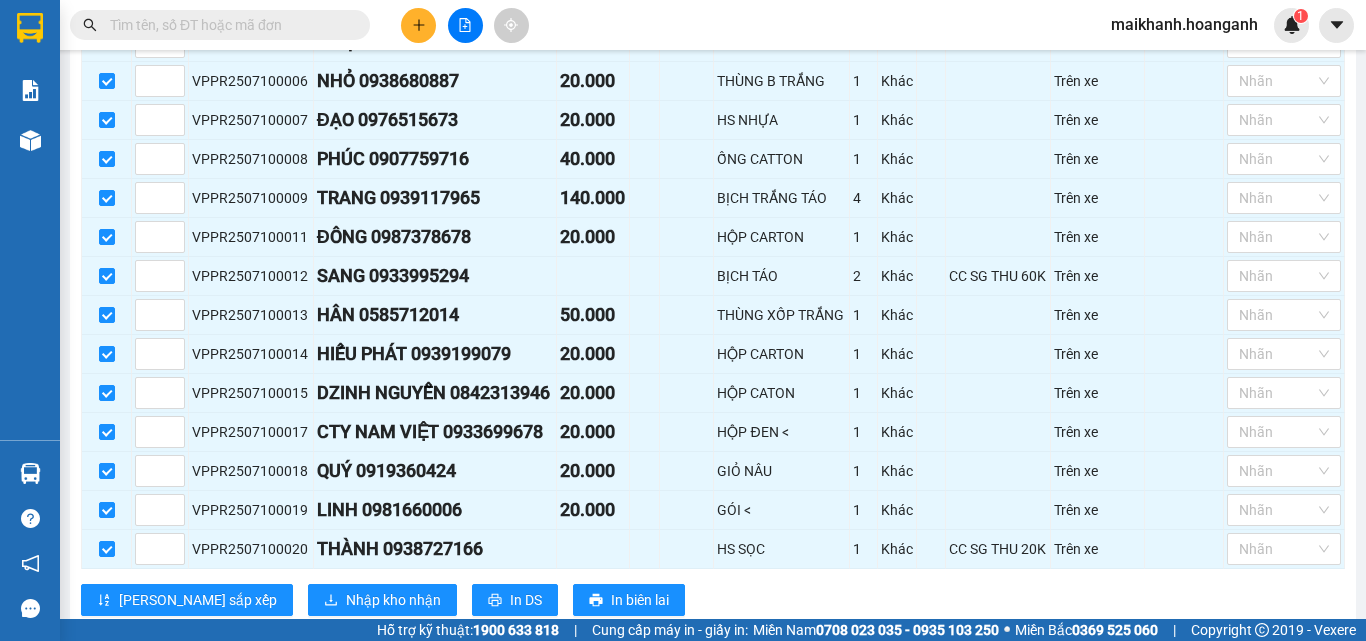 scroll, scrollTop: 796, scrollLeft: 0, axis: vertical 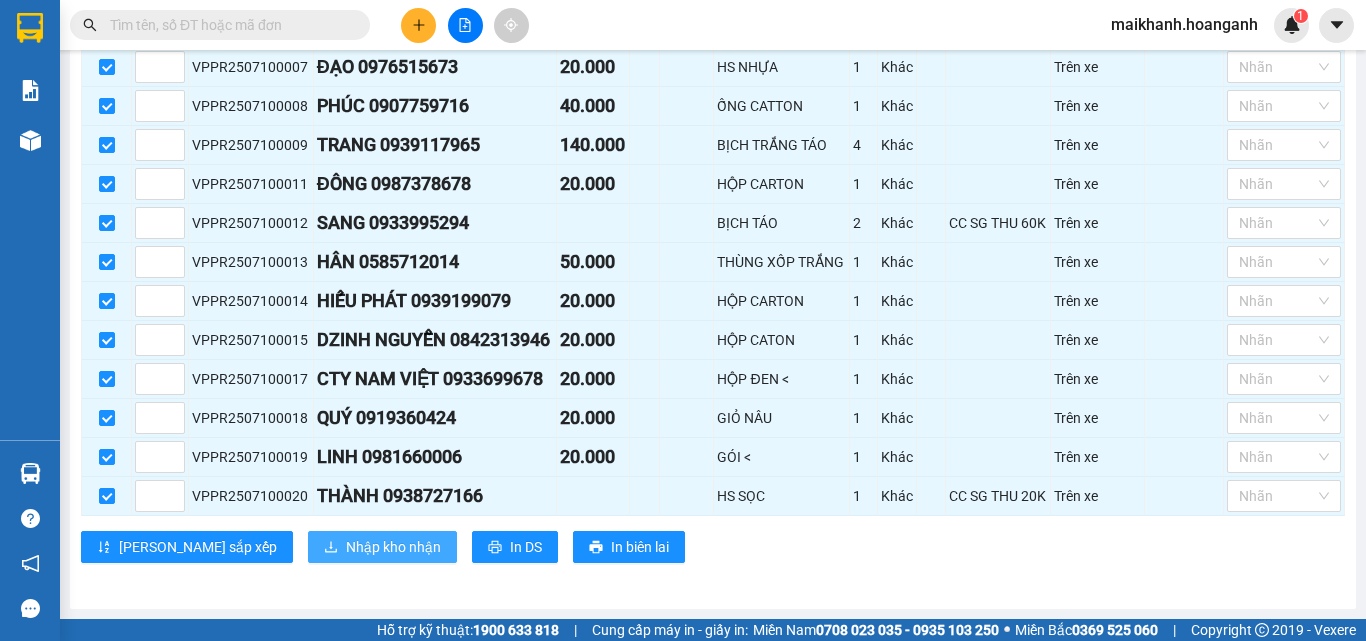 click on "Nhập kho nhận" at bounding box center (393, 547) 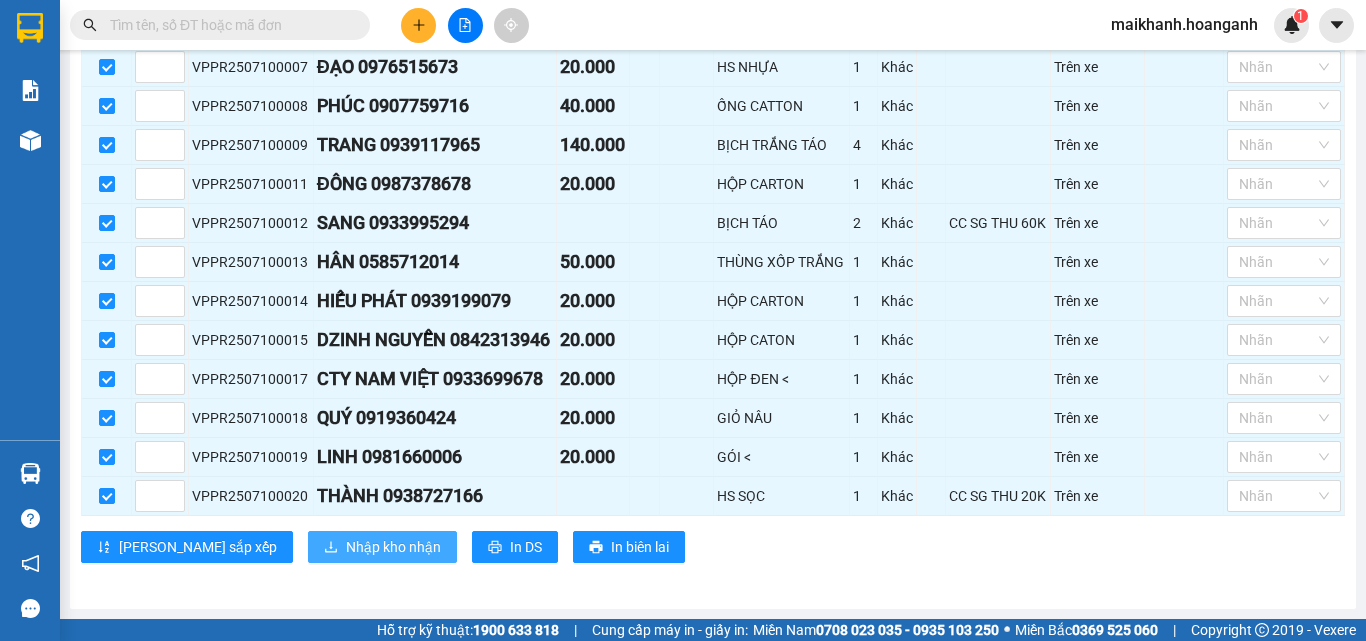 scroll, scrollTop: 0, scrollLeft: 0, axis: both 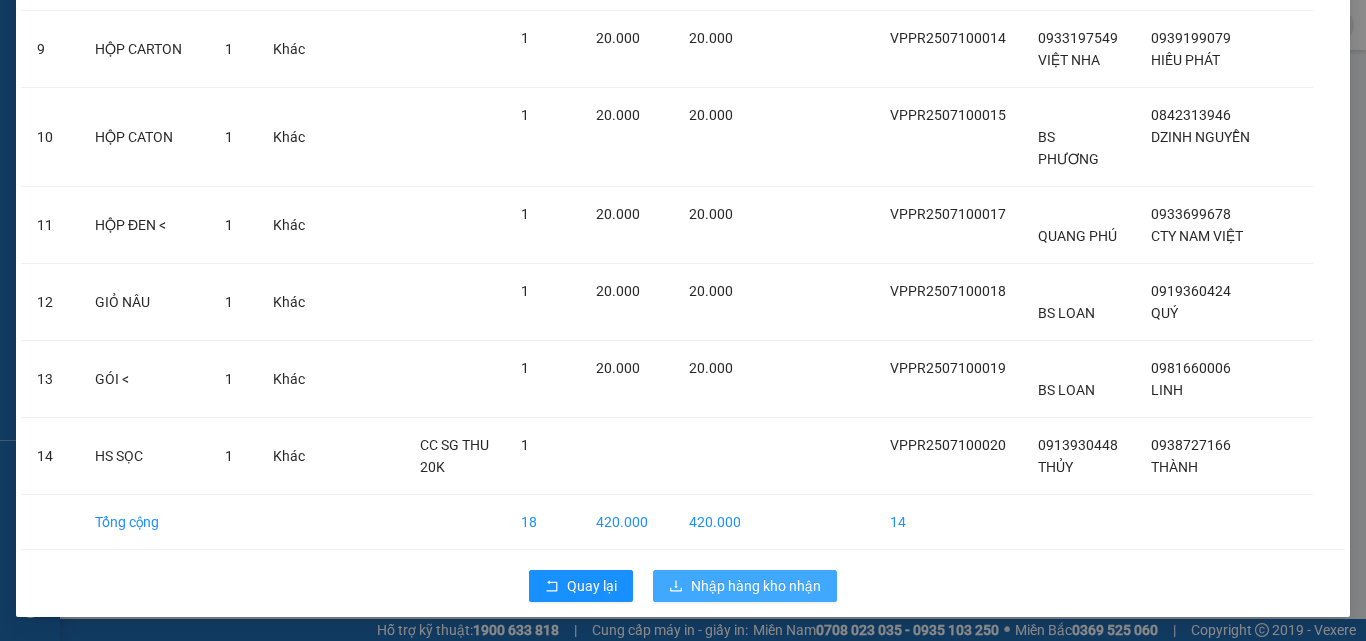 click on "Nhập hàng kho nhận" at bounding box center (756, 586) 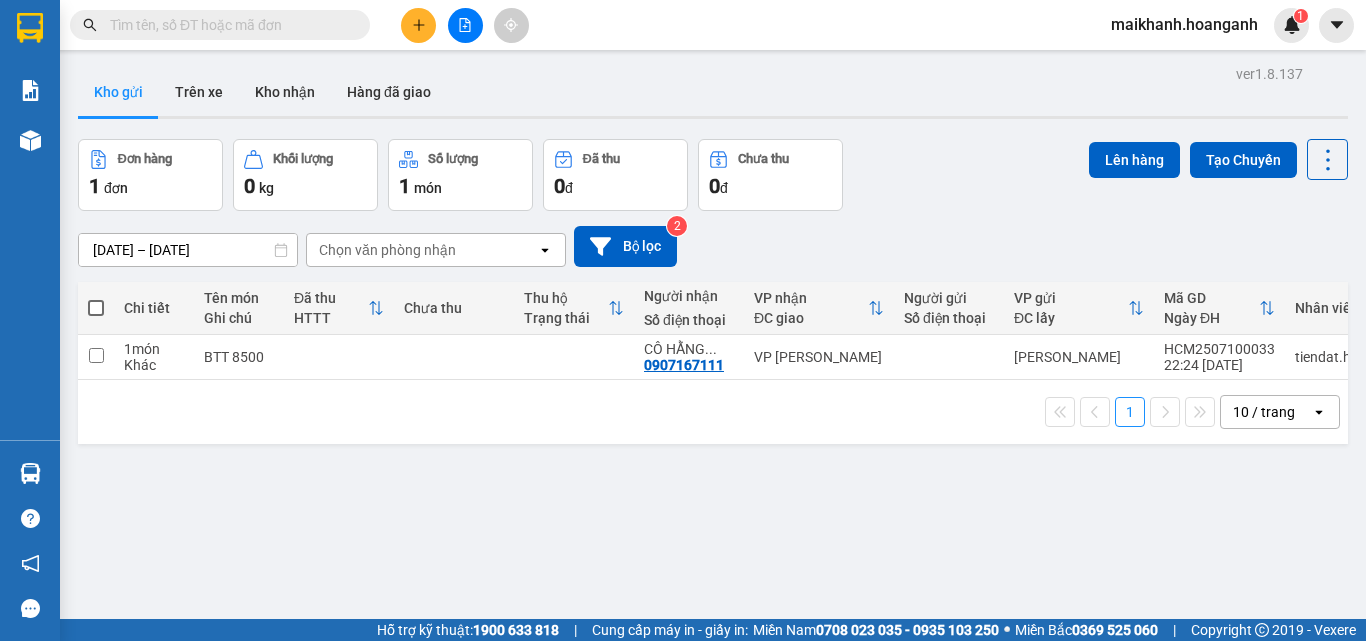 click at bounding box center [228, 25] 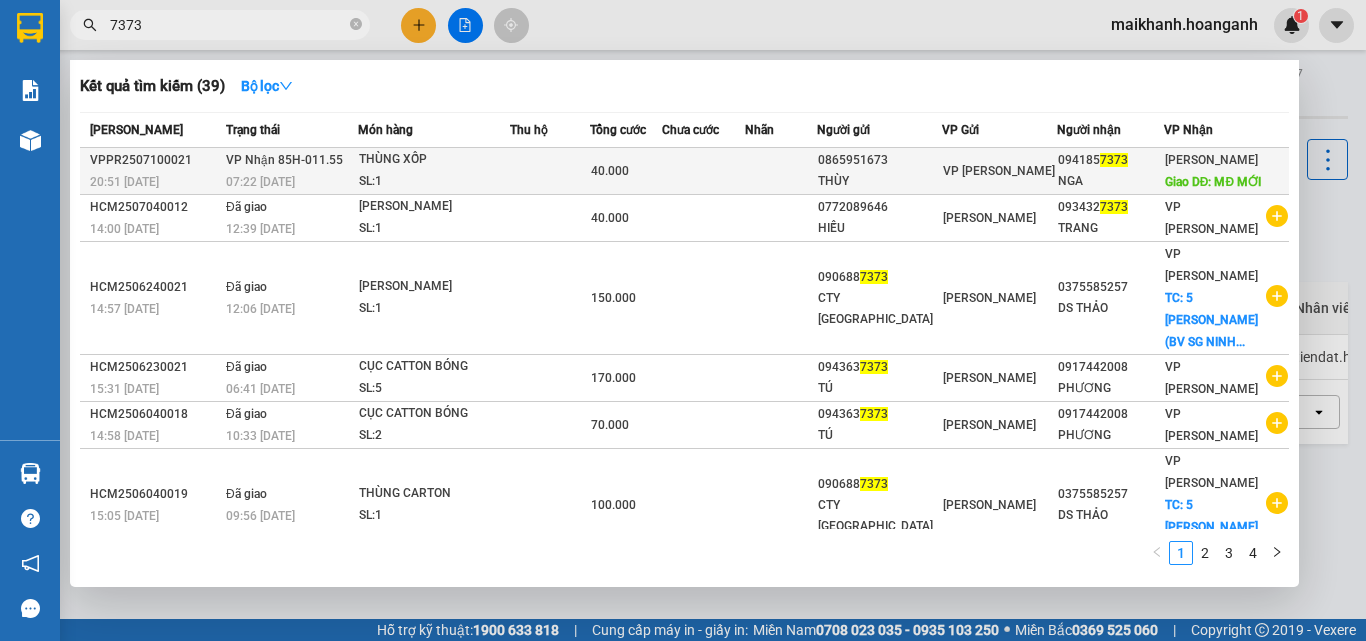 type on "7373" 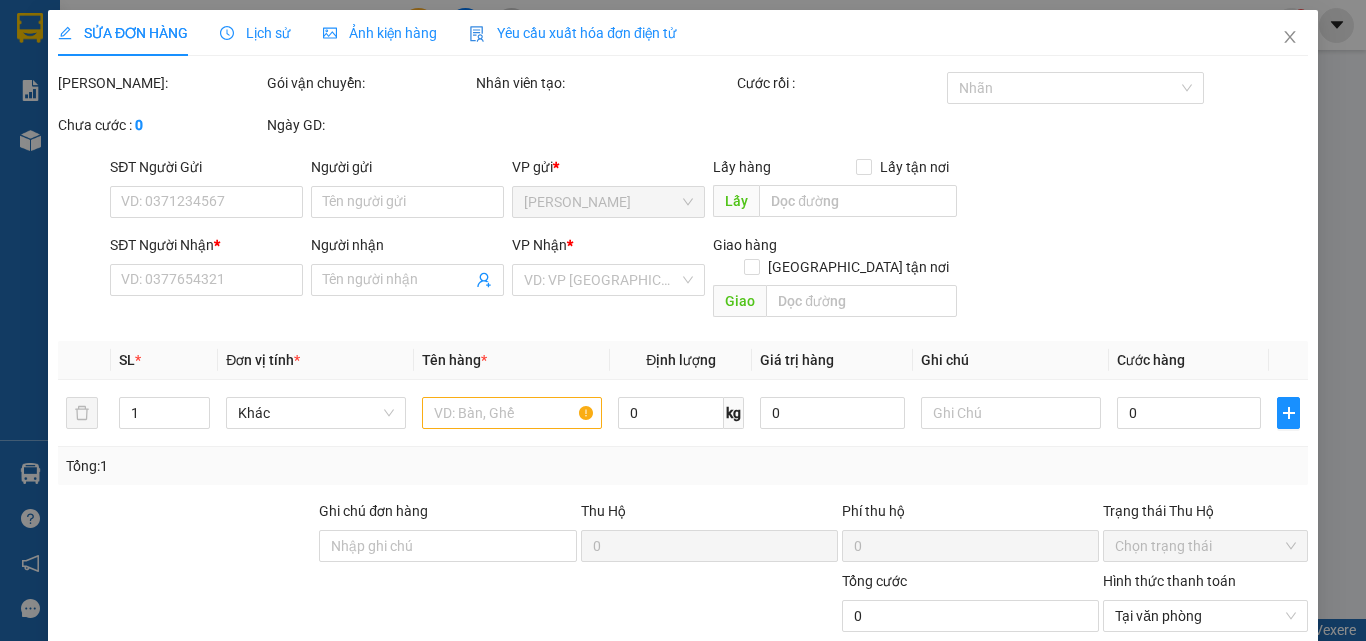 type on "0865951673" 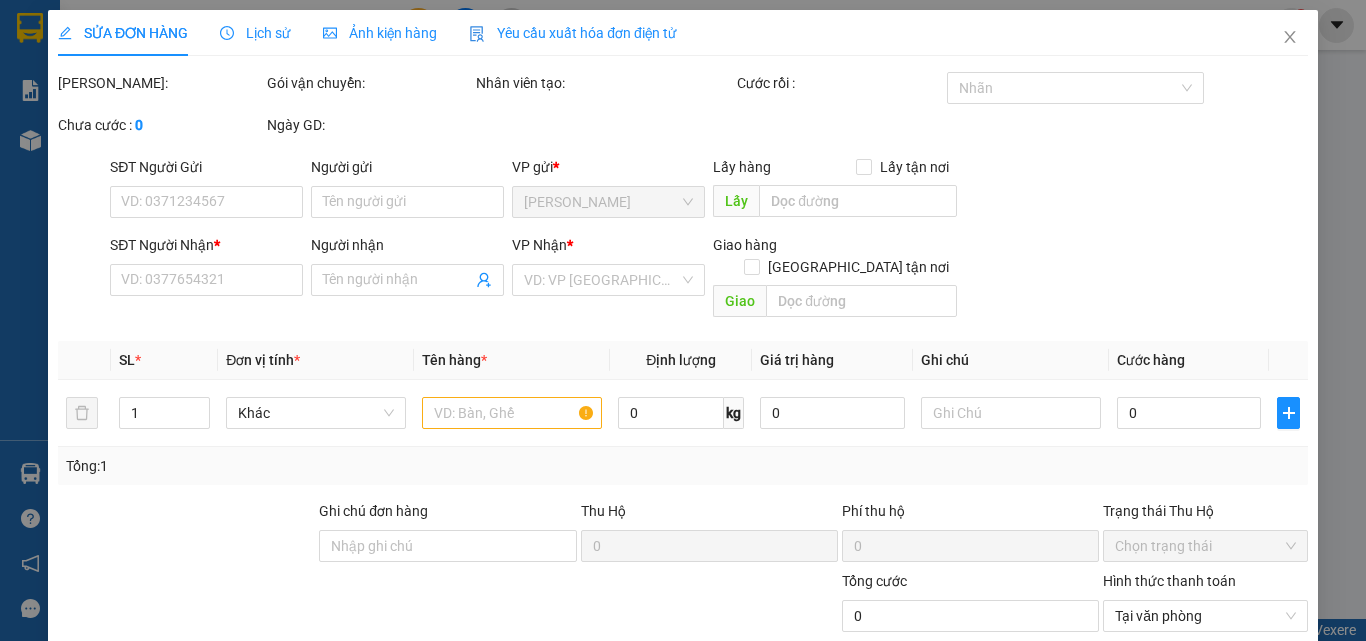 type on "THÙY" 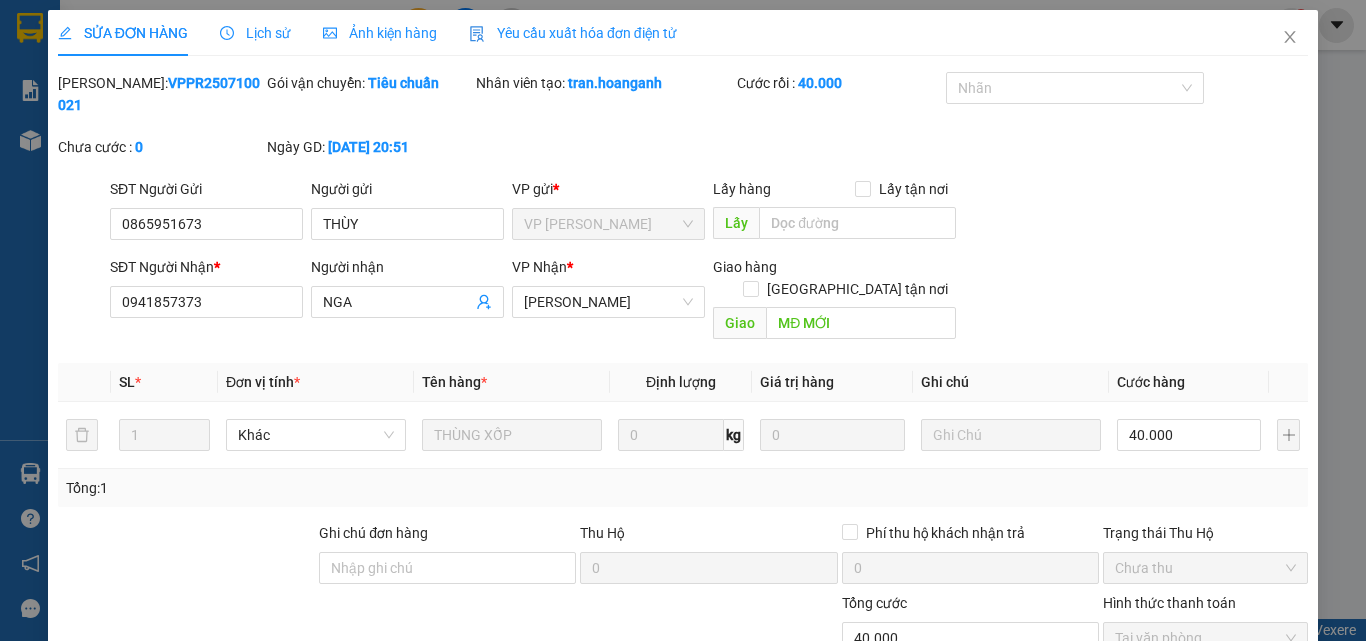 scroll, scrollTop: 165, scrollLeft: 0, axis: vertical 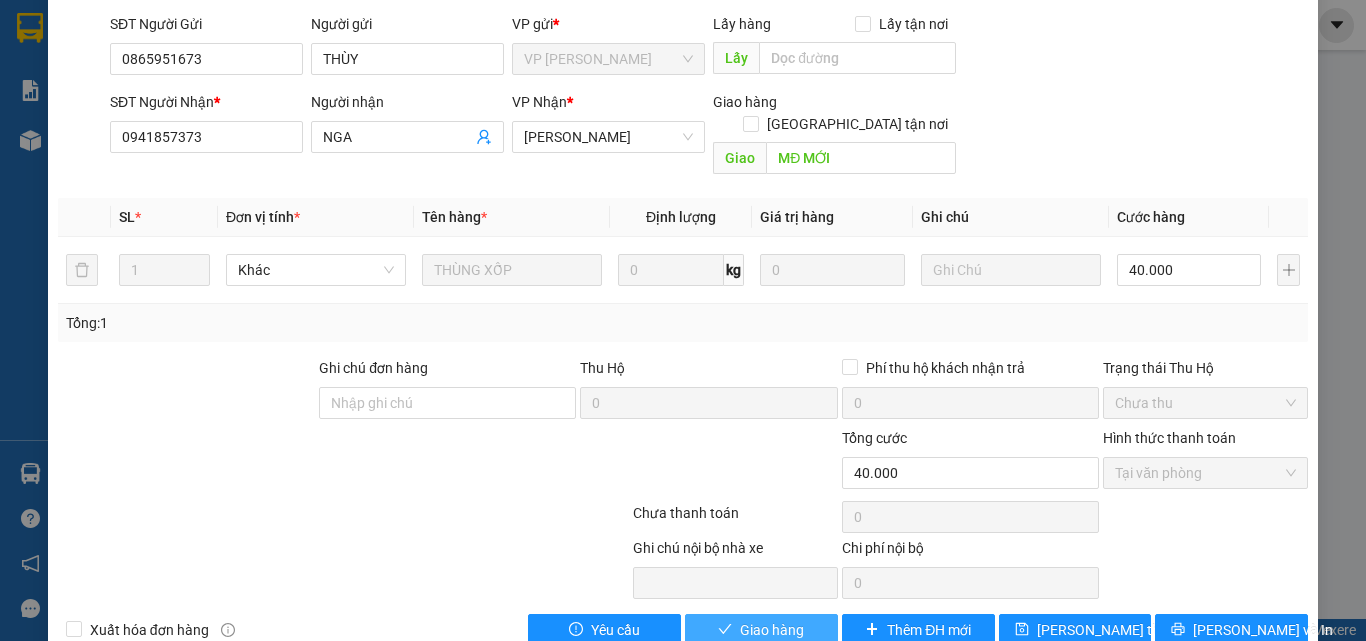 click on "Giao hàng" at bounding box center [772, 630] 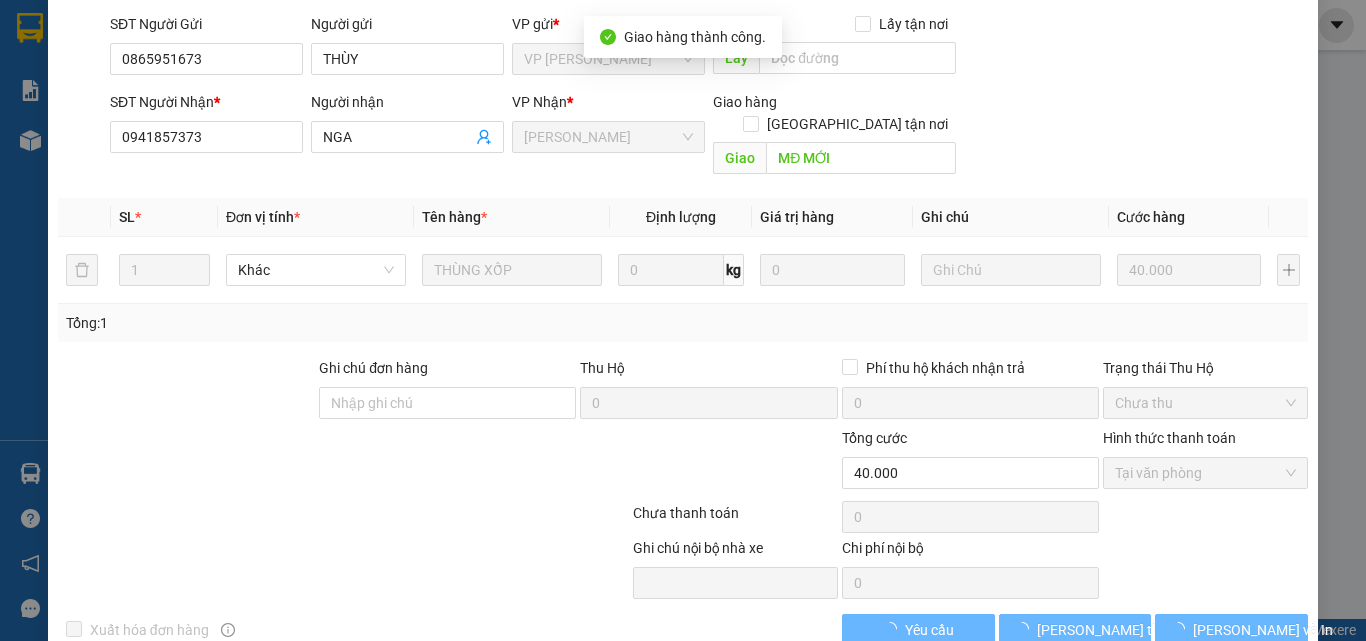 scroll, scrollTop: 187, scrollLeft: 0, axis: vertical 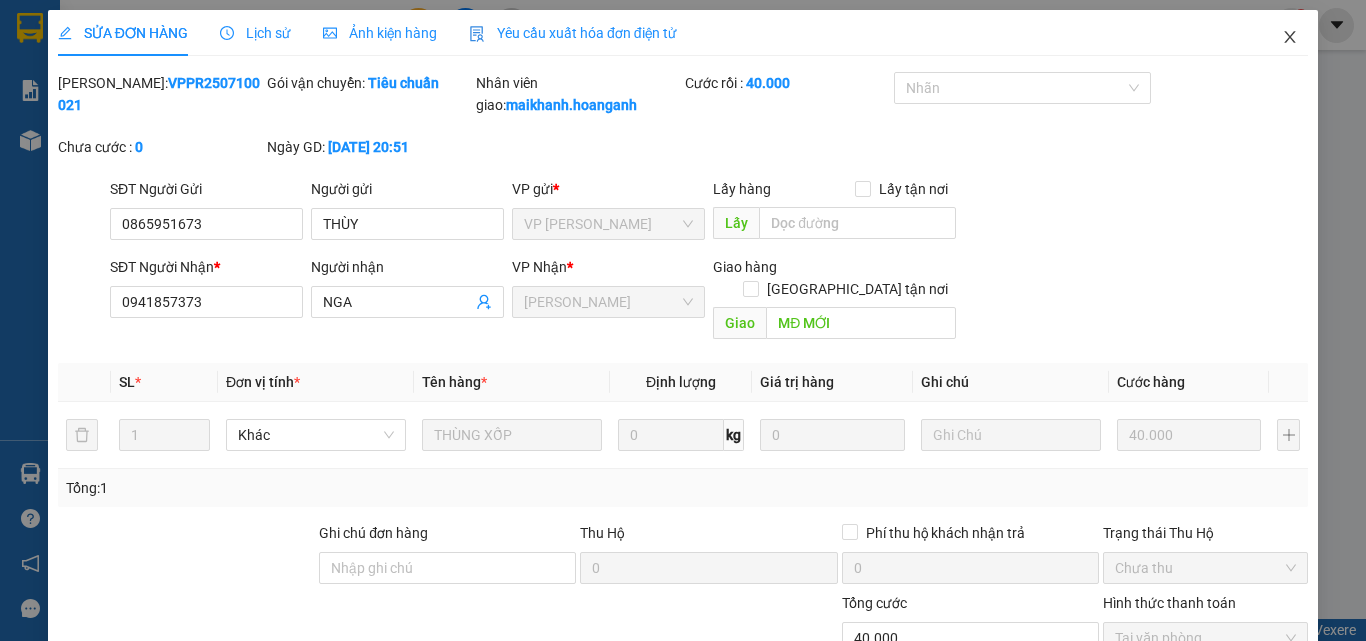 click 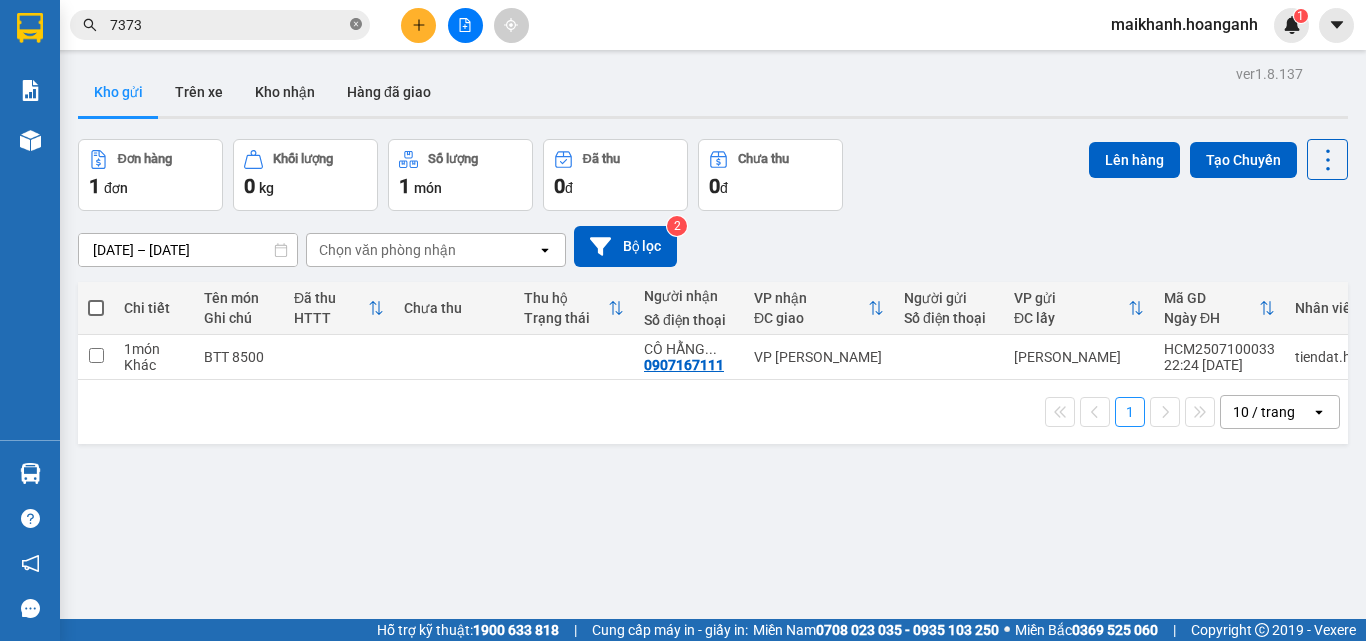 click 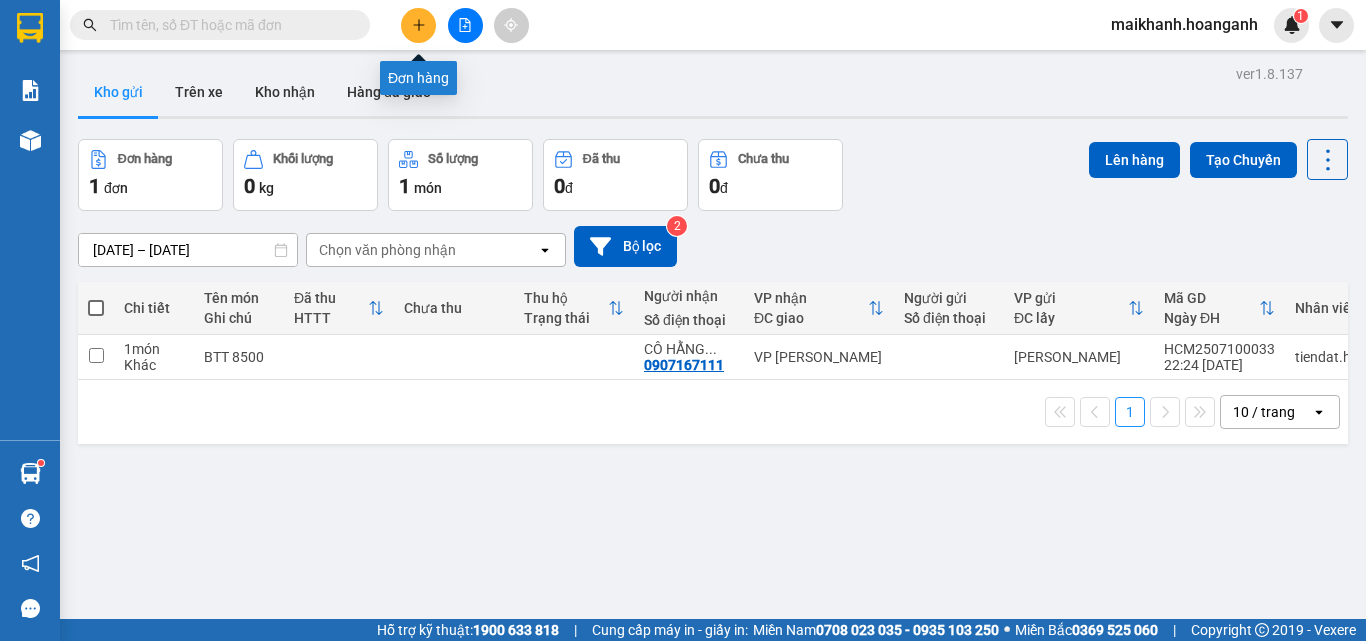 click at bounding box center [418, 25] 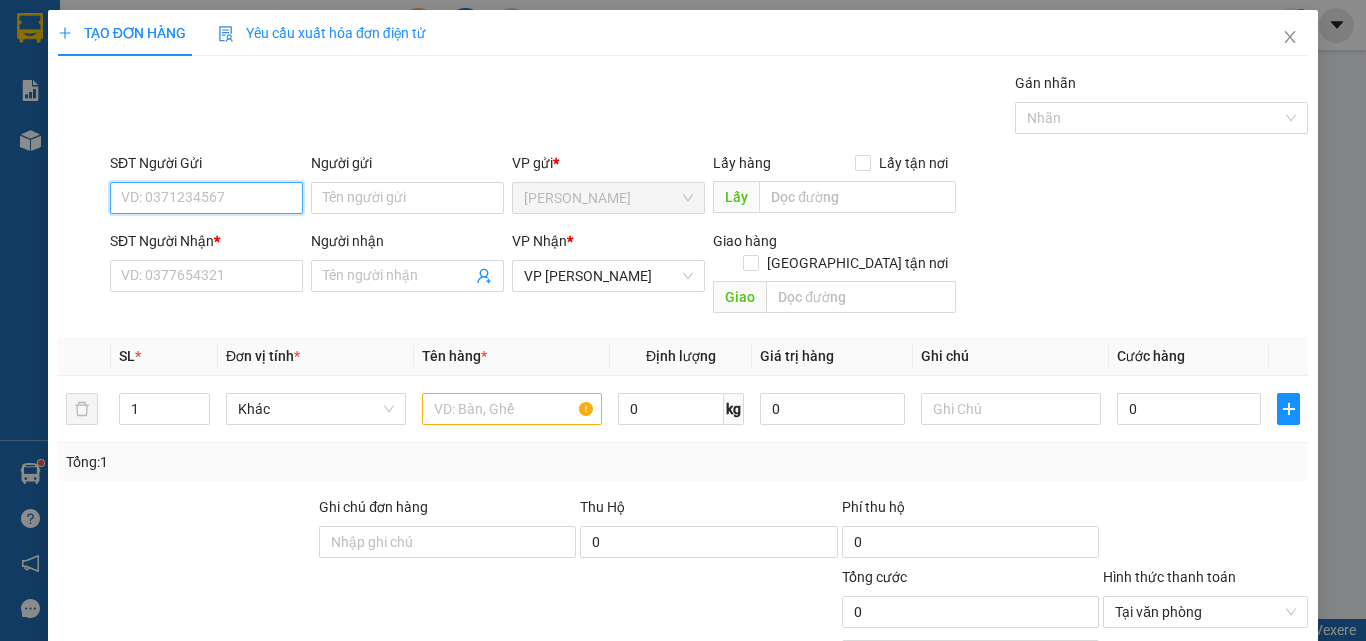 click on "SĐT Người Gửi" at bounding box center (206, 198) 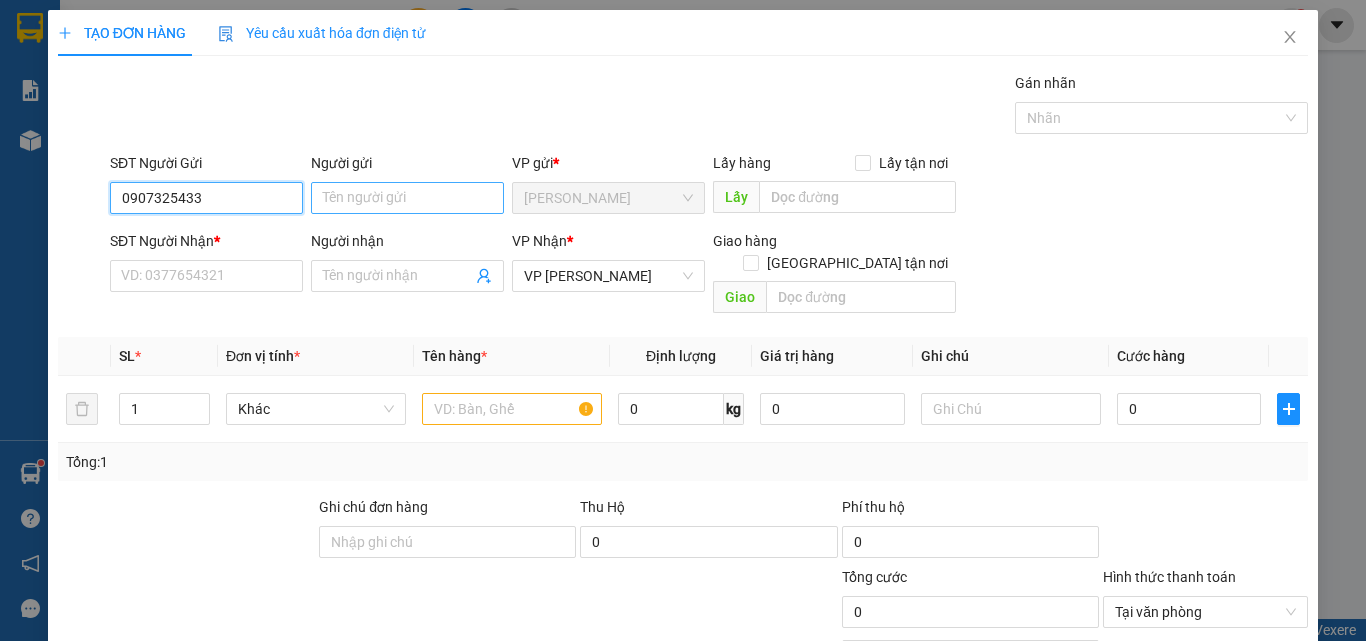 type on "0907325433" 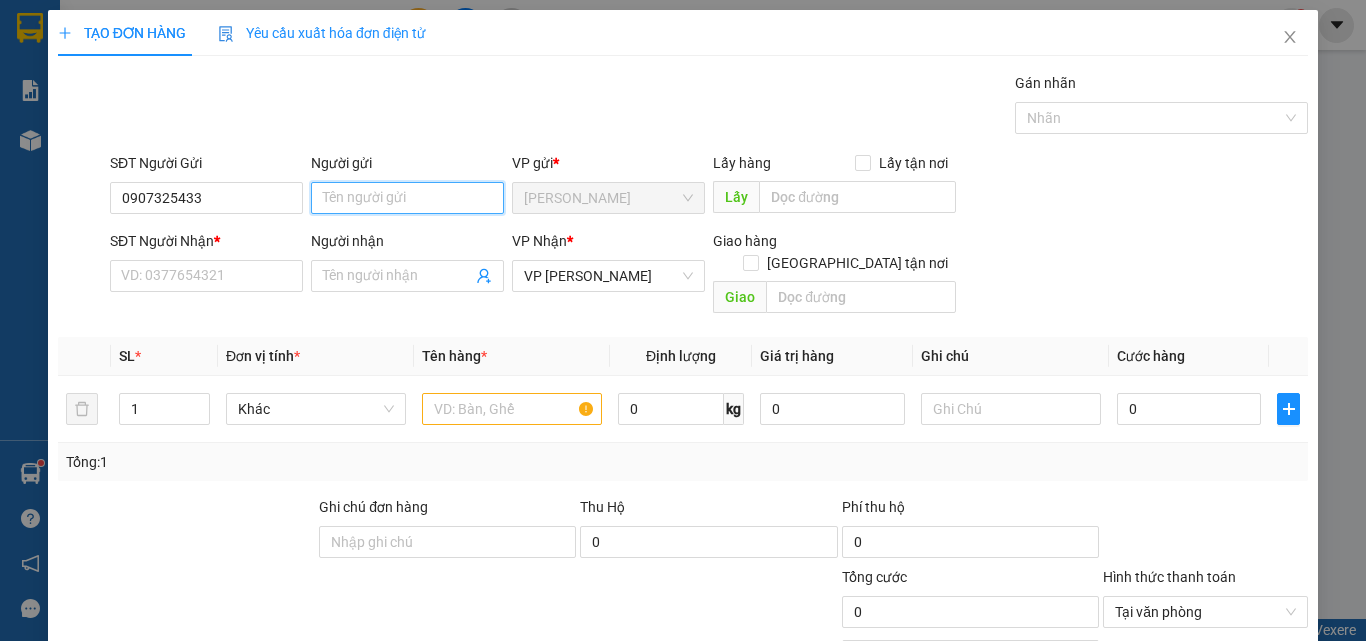 click on "Người gửi" at bounding box center [407, 198] 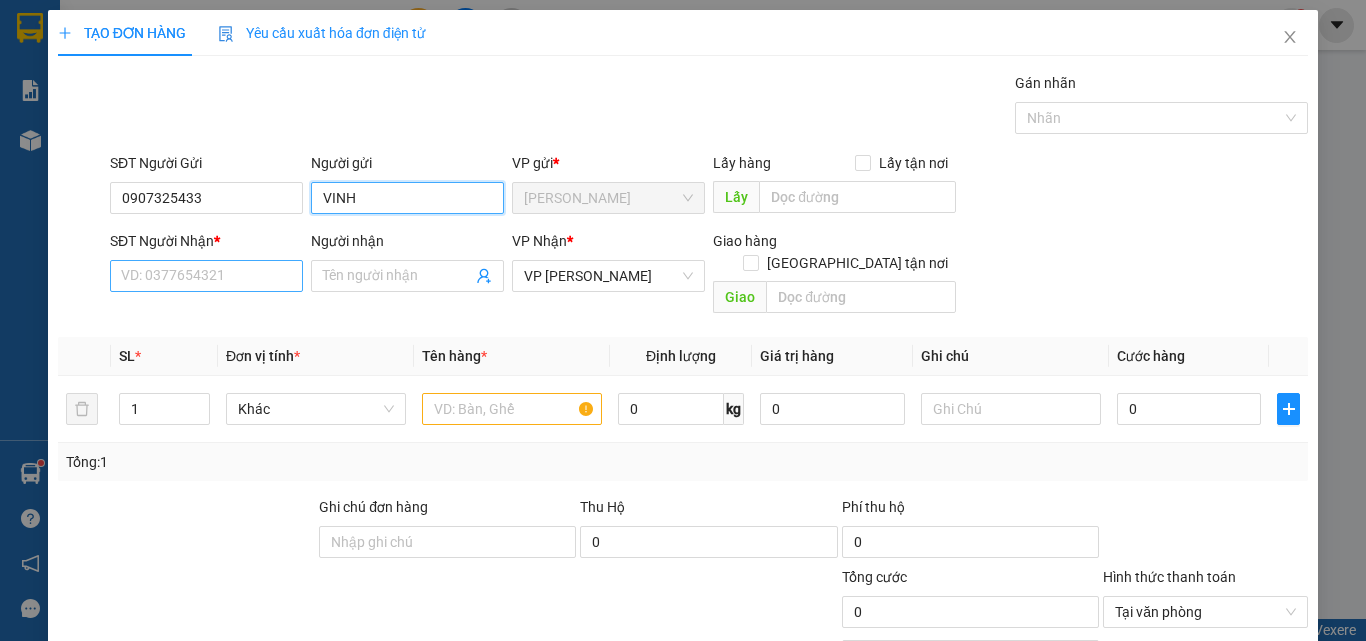type on "VINH" 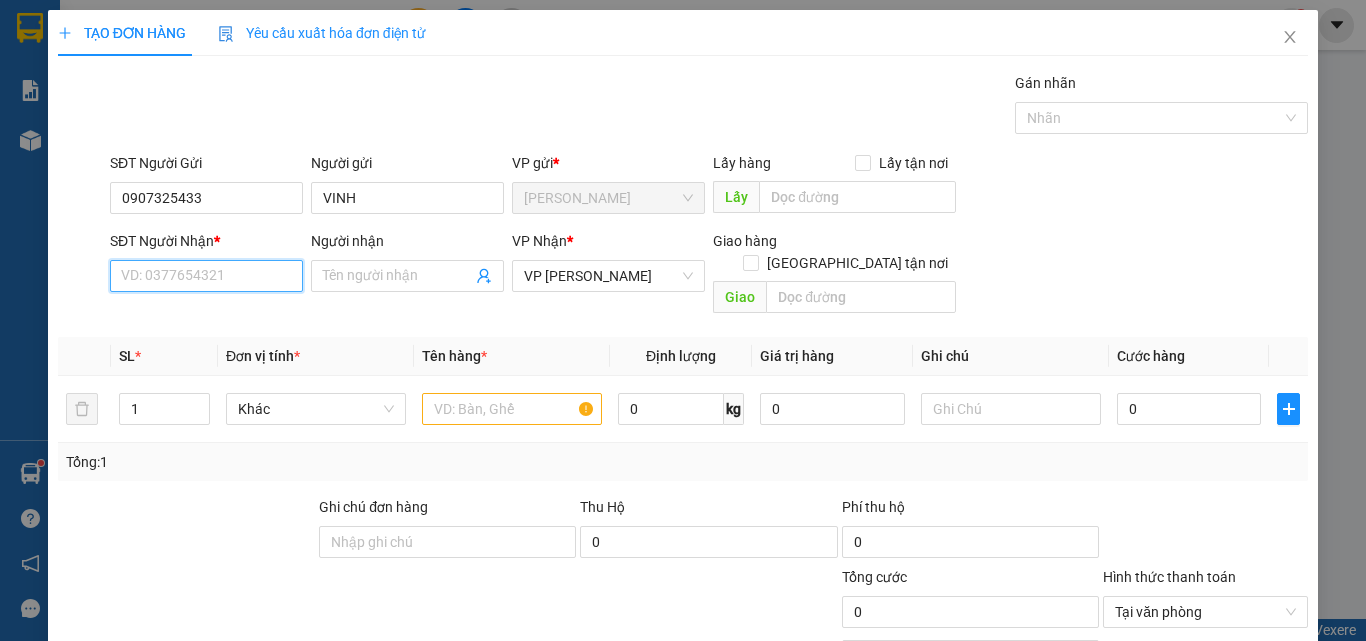 click on "SĐT Người Nhận  *" at bounding box center (206, 276) 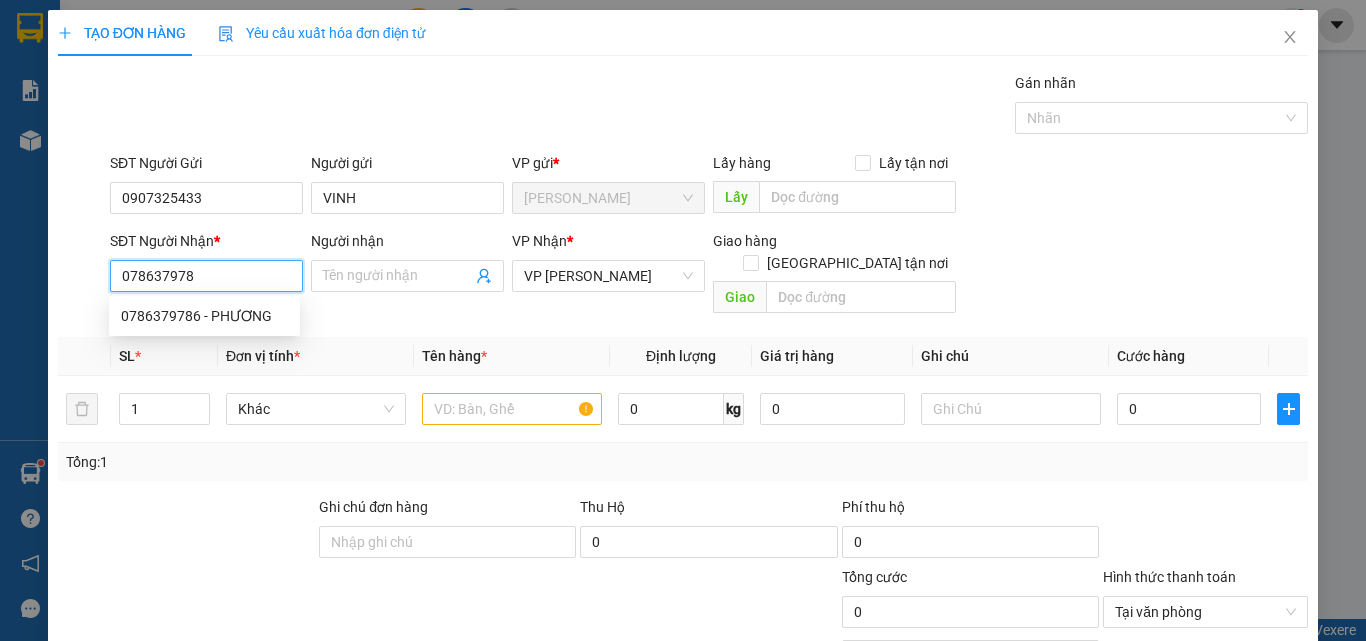 type on "0786379786" 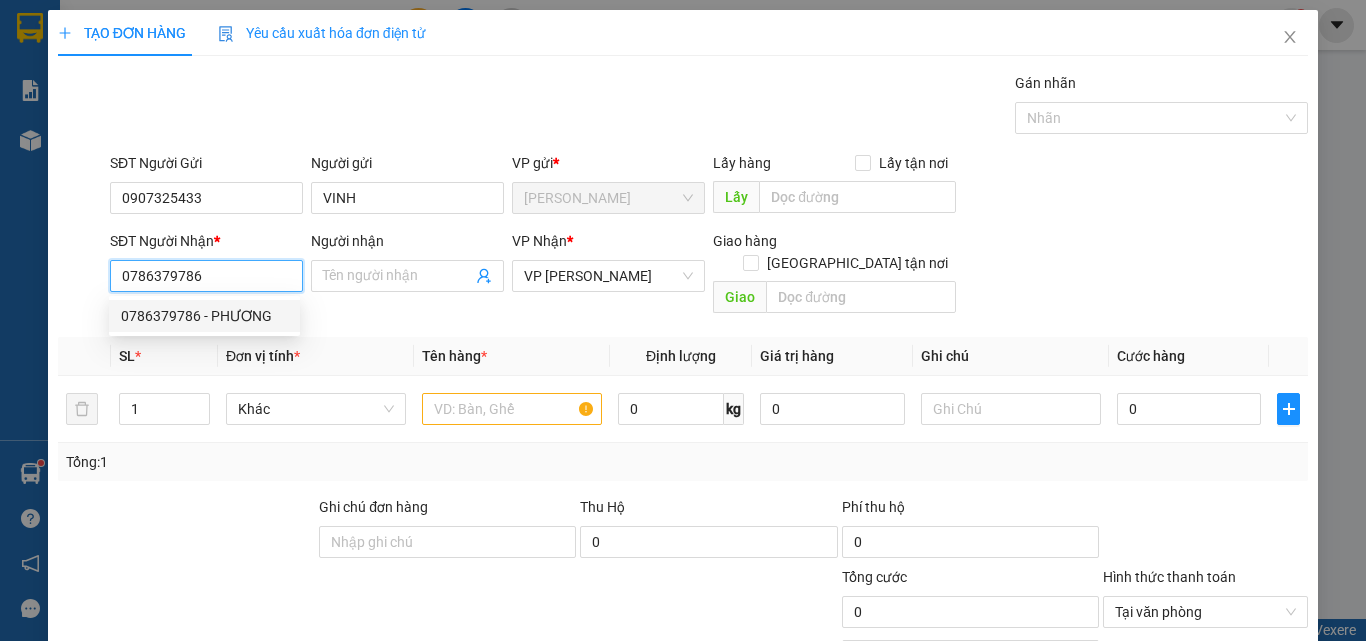click on "0786379786 - PHƯƠNG" at bounding box center [204, 316] 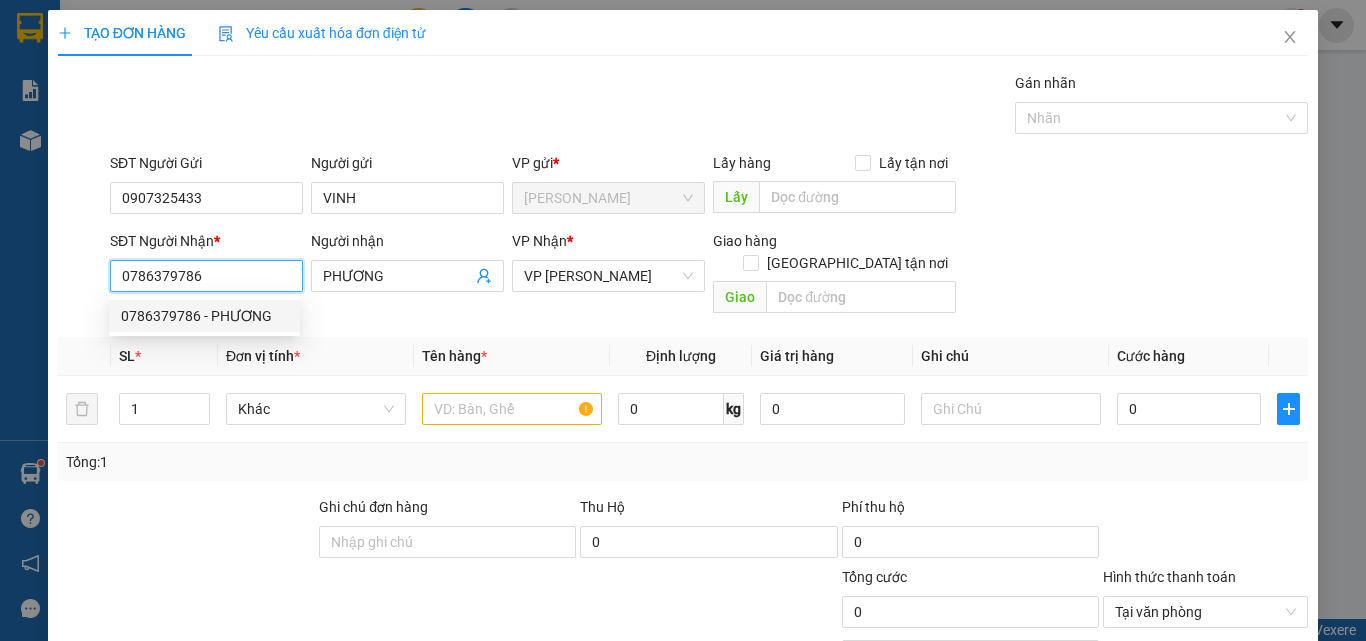 type on "50.000" 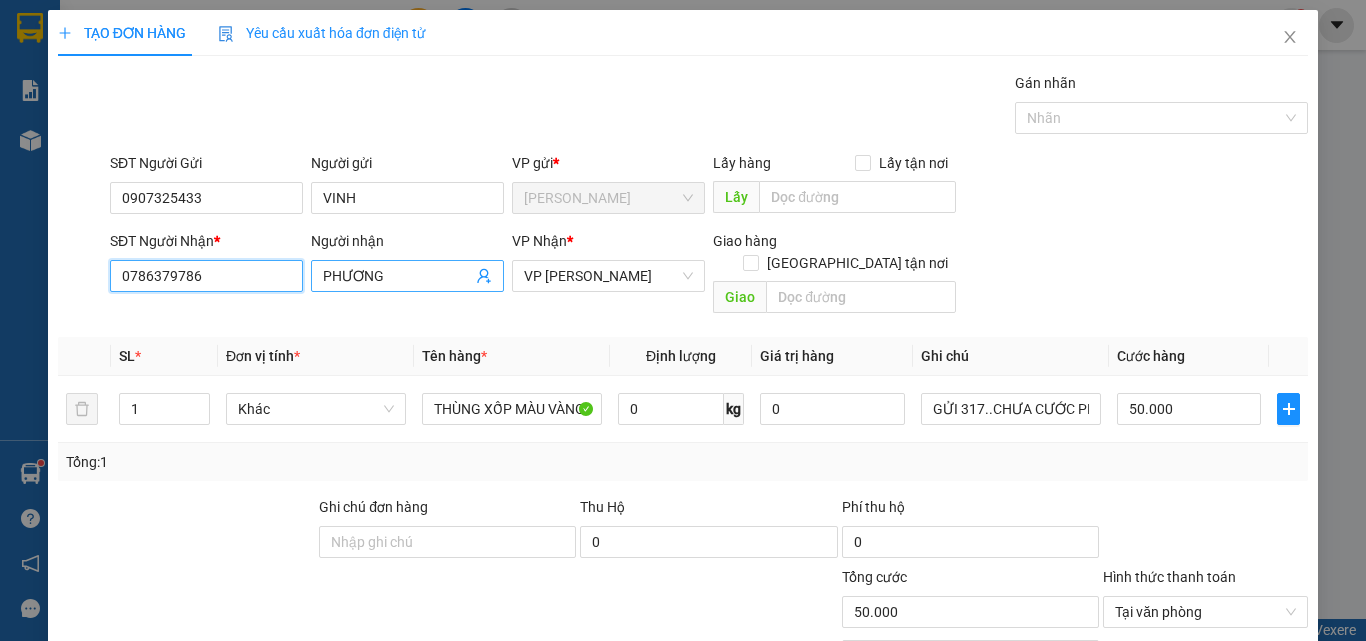 type on "0786379786" 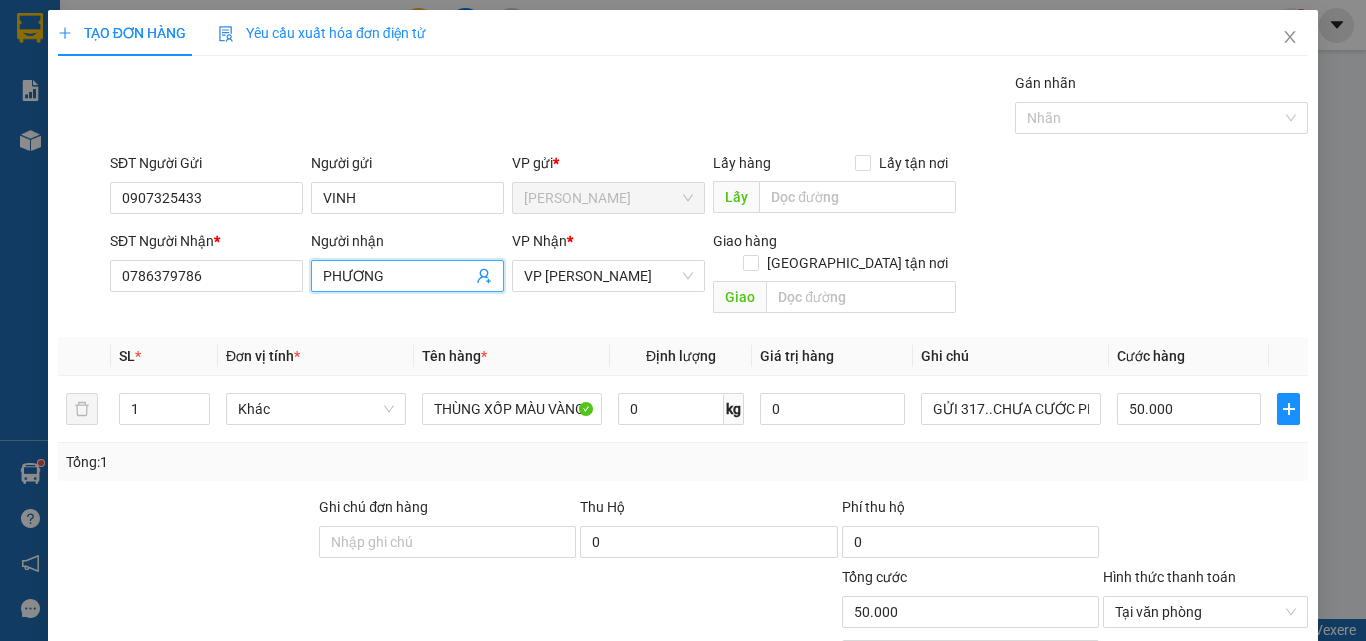 click on "PHƯƠNG" at bounding box center [397, 276] 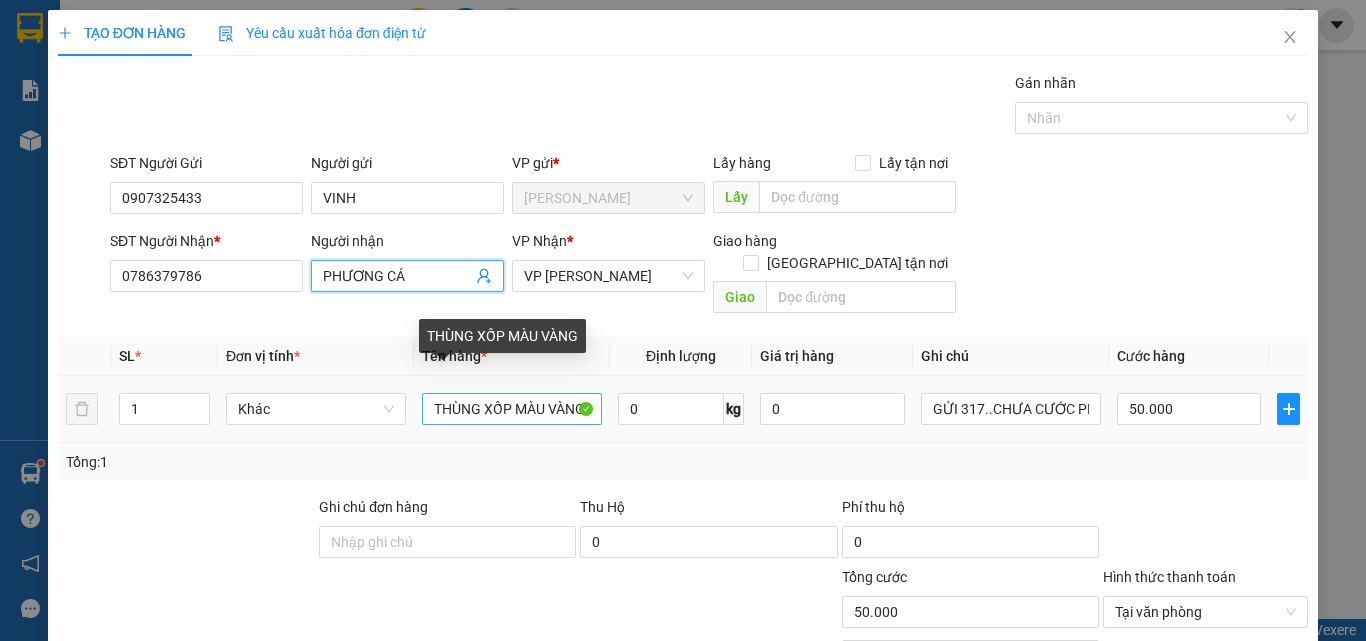 type on "PHƯƠNG CÁ" 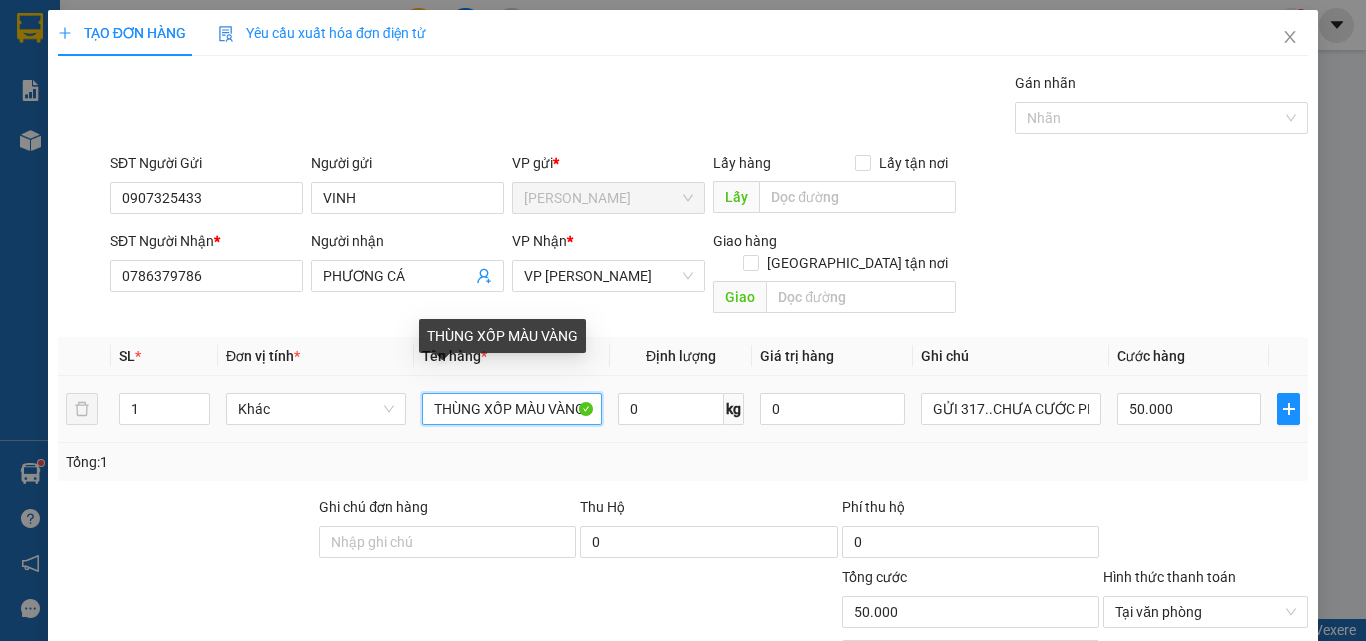 click on "THÙNG XỐP MÀU VÀNG" at bounding box center (512, 409) 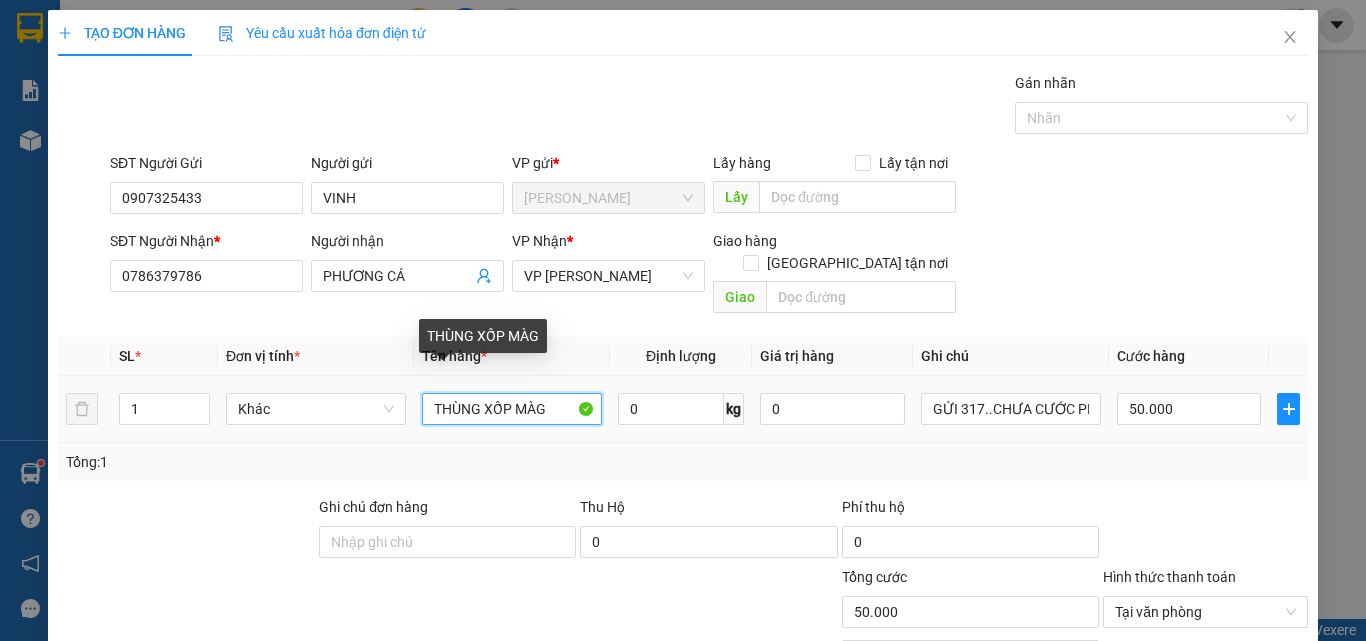 click on "THÙNG XỐP MÀG" at bounding box center [512, 409] 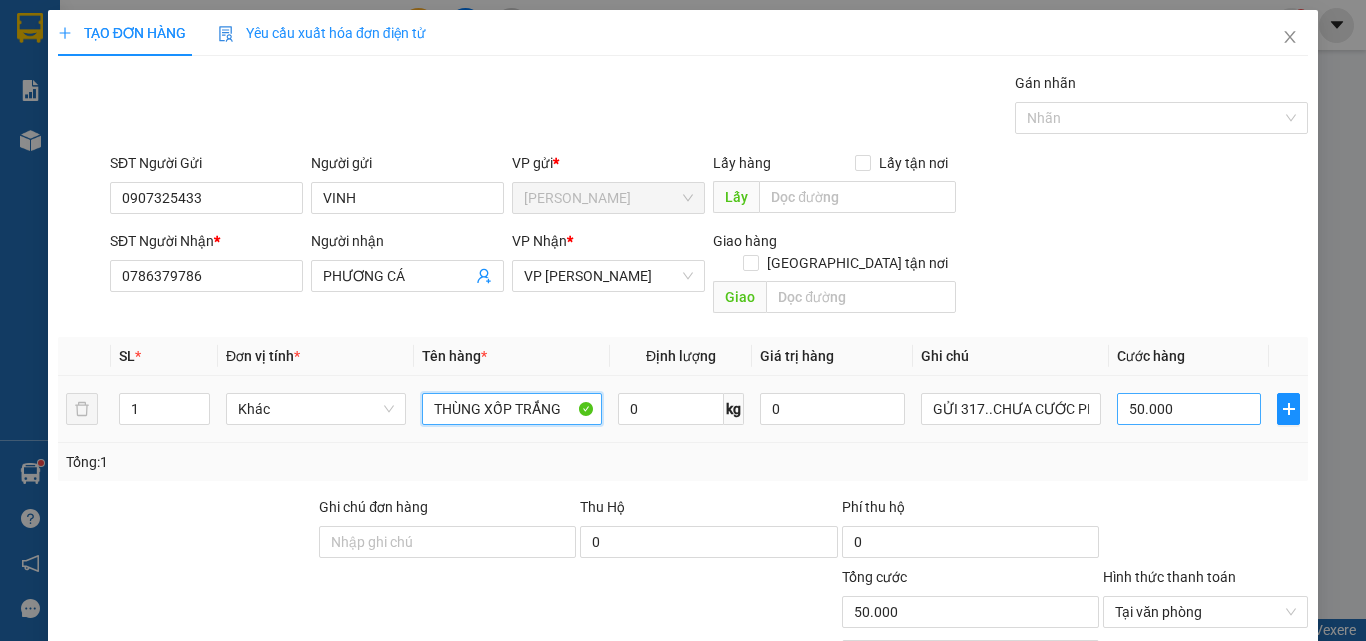 type on "THÙNG XỐP TRẮNG" 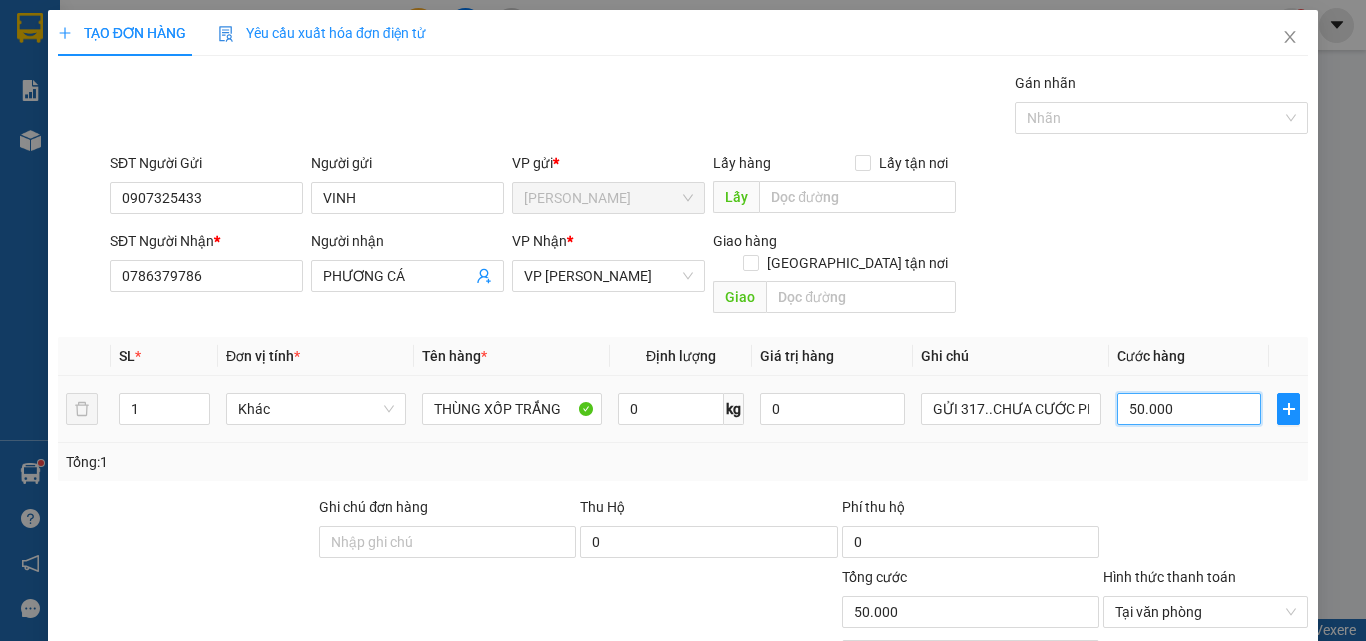 click on "50.000" at bounding box center [1189, 409] 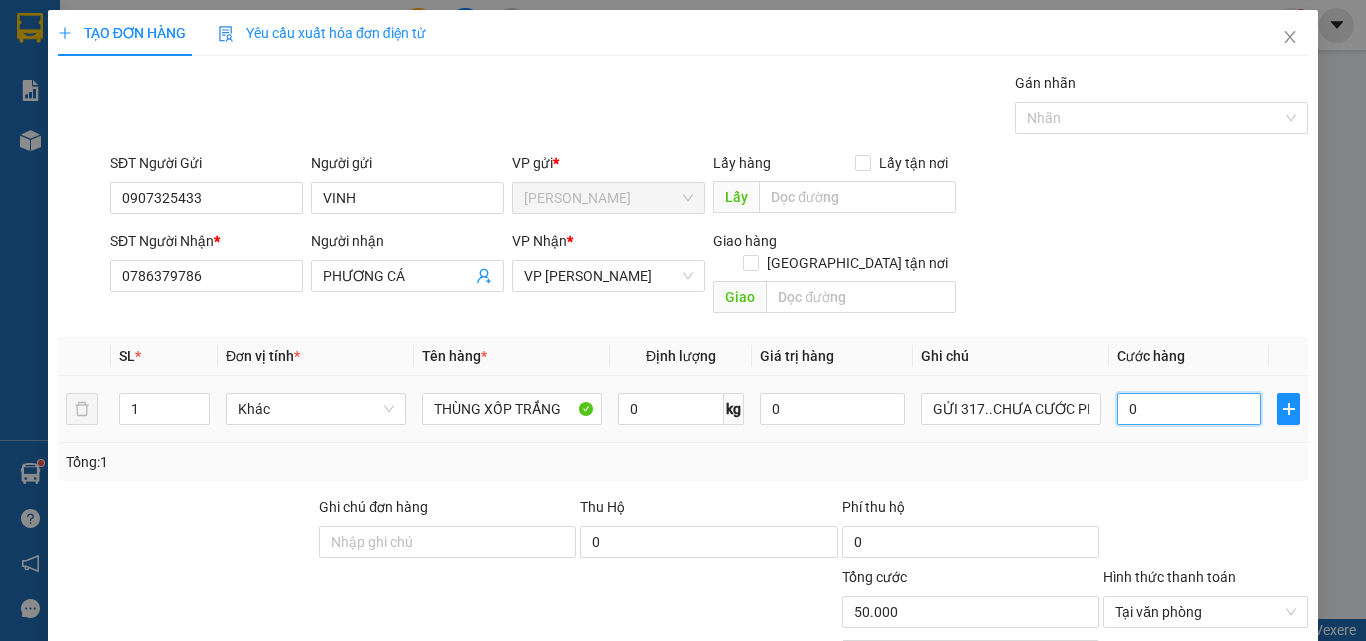 type on "0" 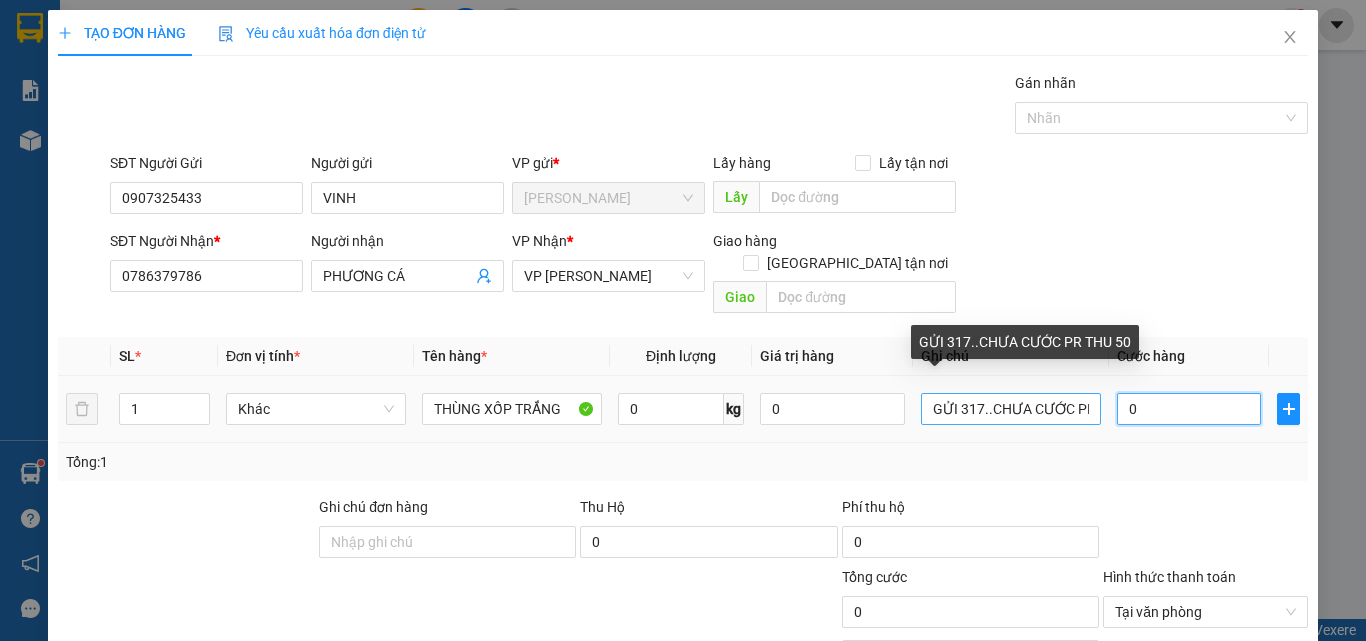 type on "0" 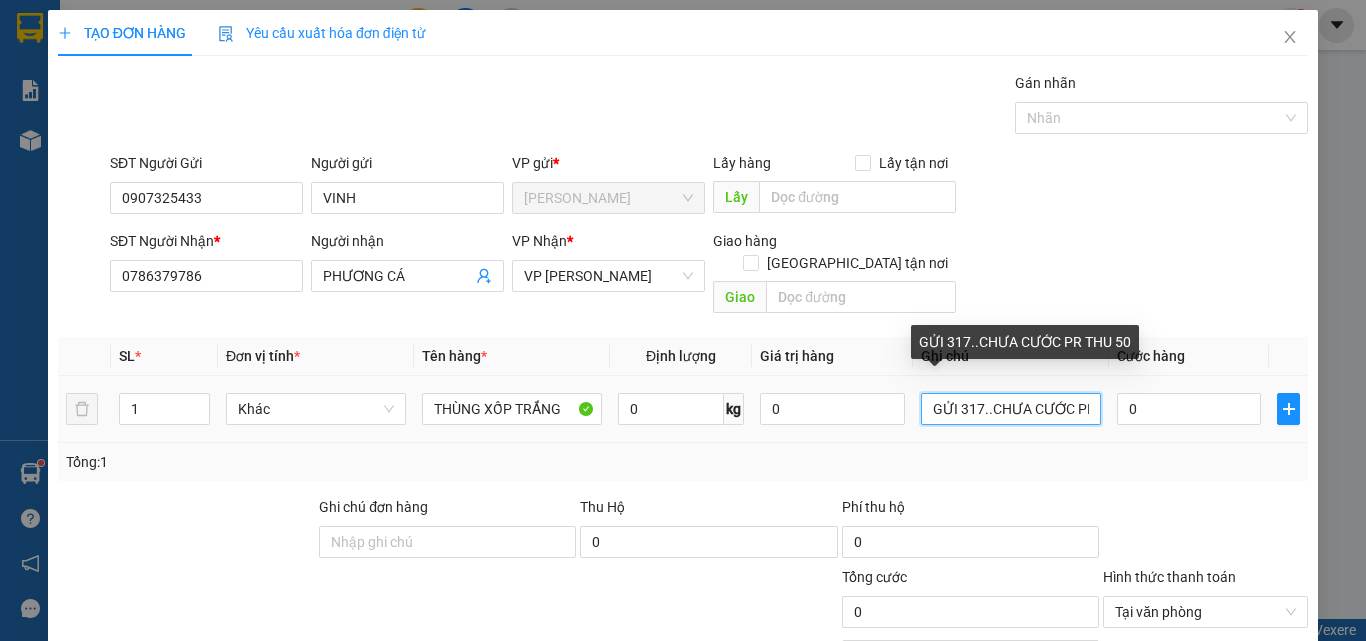 click on "GỬI 317..CHƯA CƯỚC PR THU 50" at bounding box center [1011, 409] 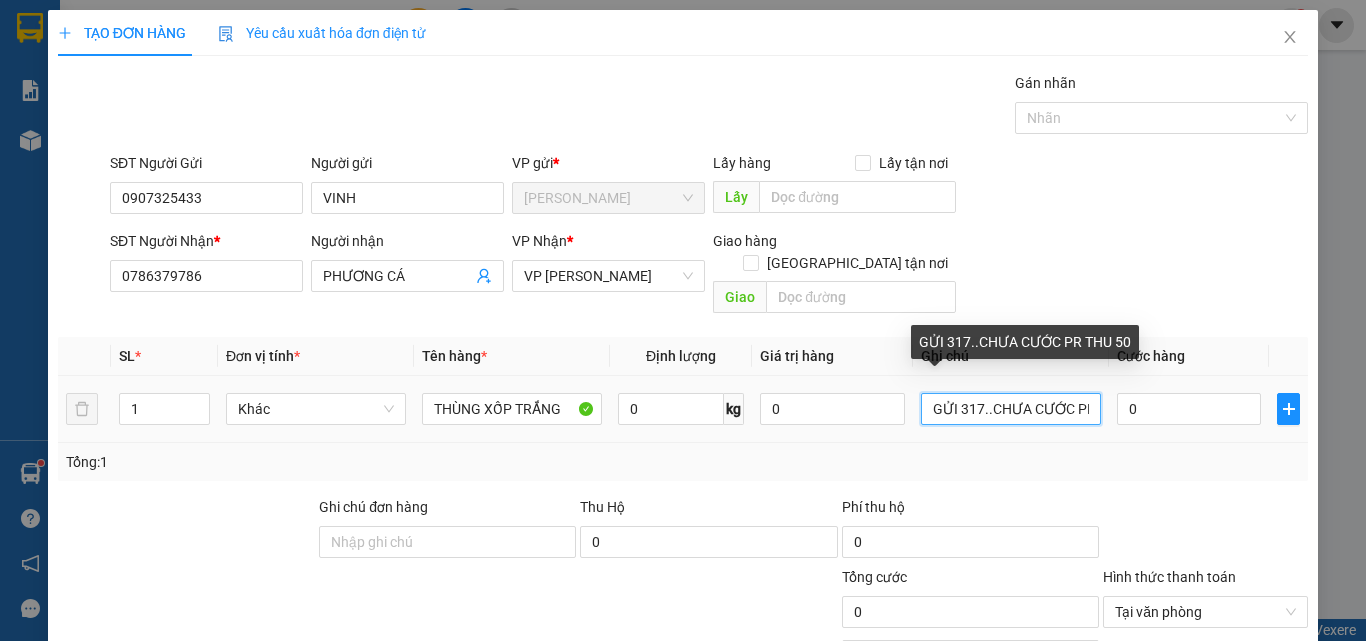 click on "GỬI 317..CHƯA CƯỚC PR THU 50" at bounding box center (1011, 409) 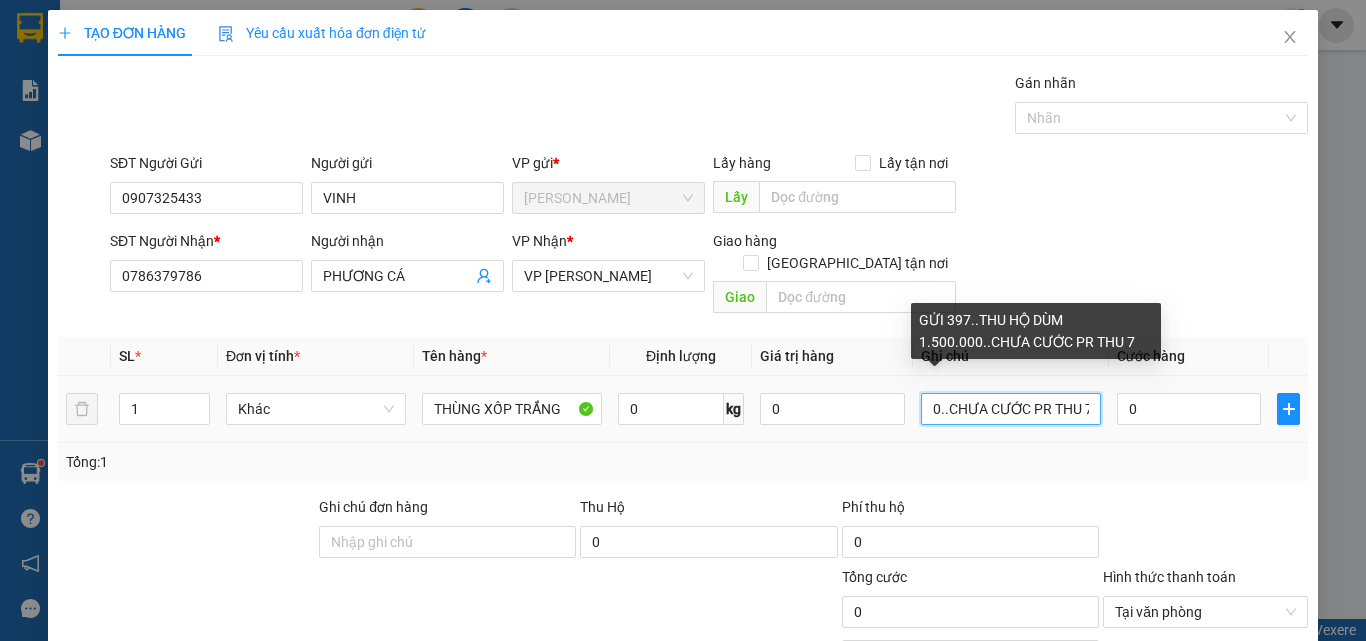 scroll, scrollTop: 0, scrollLeft: 211, axis: horizontal 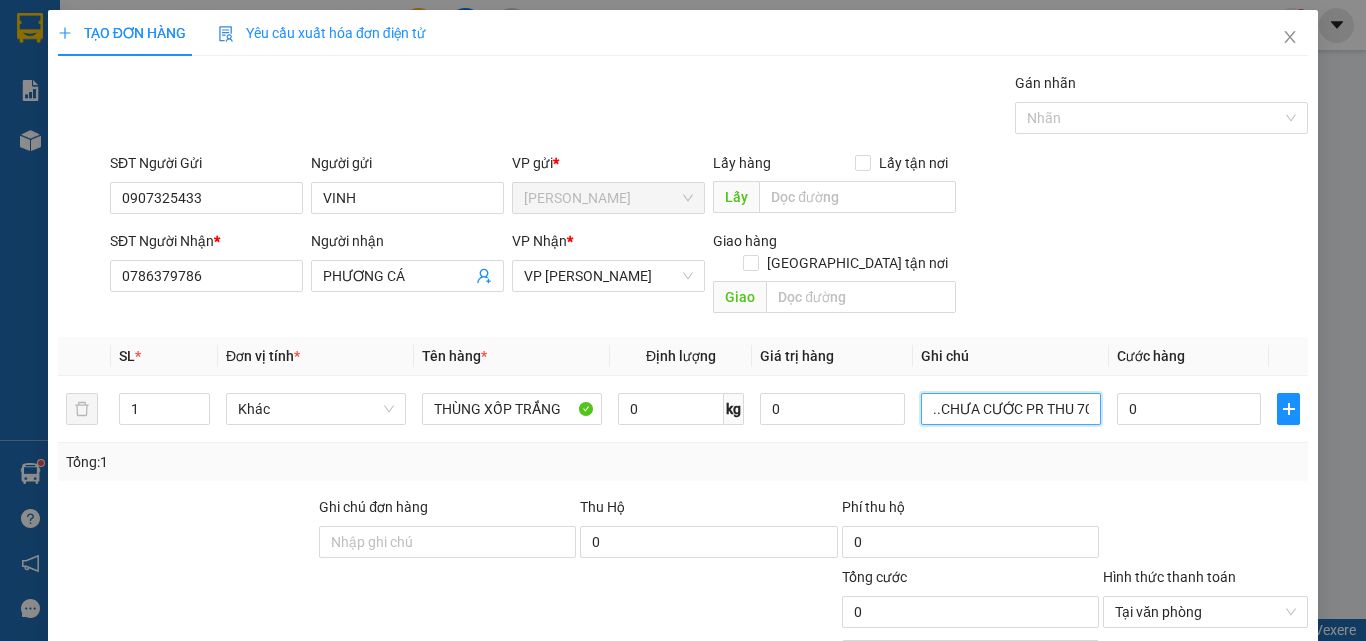 type on "GỬI 397..THU HỘ DÙM 1.500.000..CHƯA CƯỚC PR THU 70" 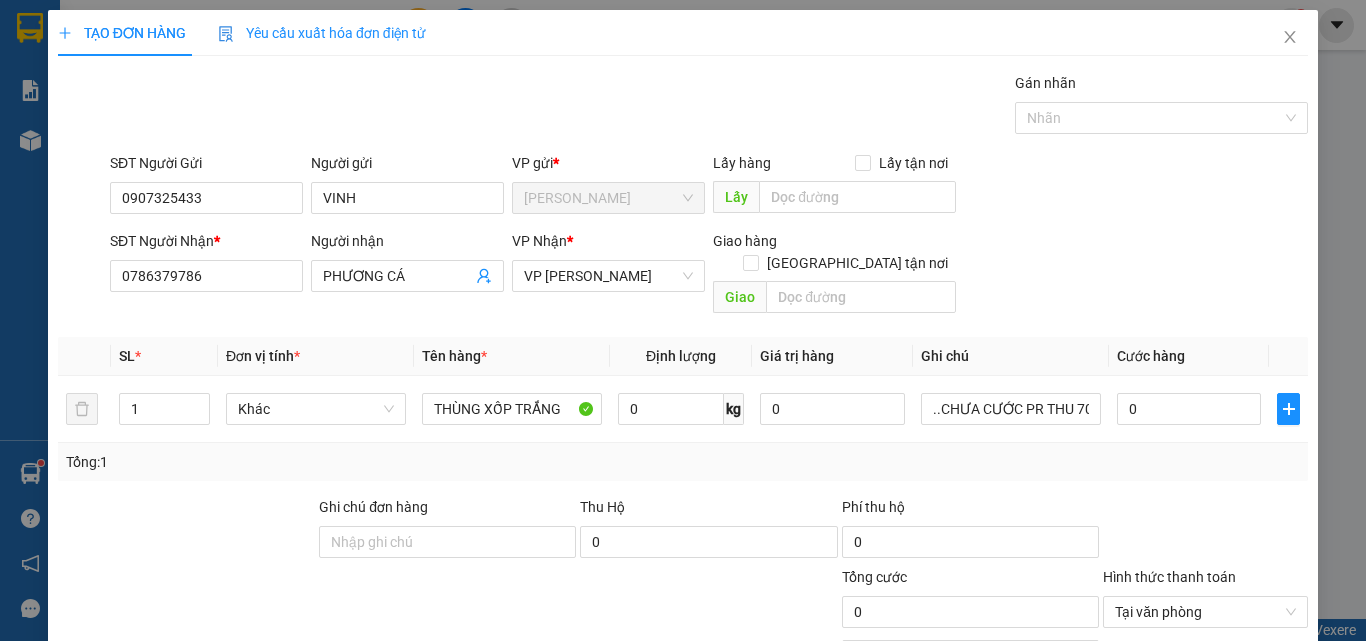 scroll, scrollTop: 0, scrollLeft: 0, axis: both 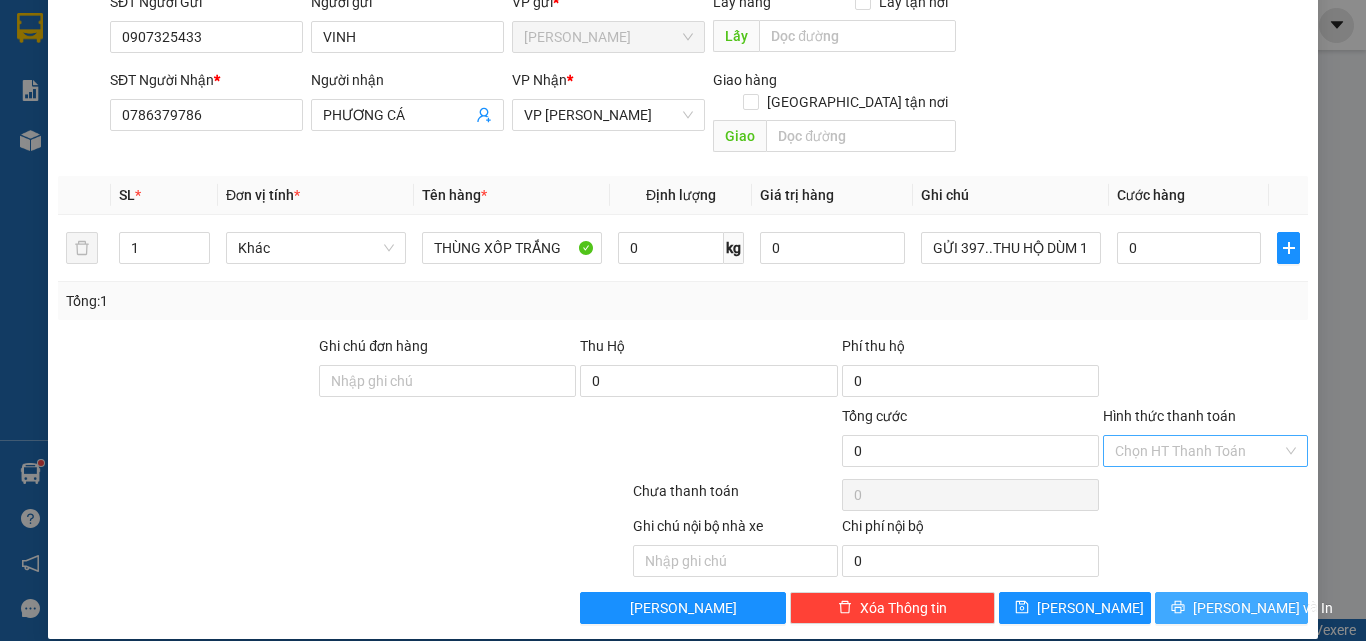 click on "[PERSON_NAME] và In" at bounding box center (1263, 608) 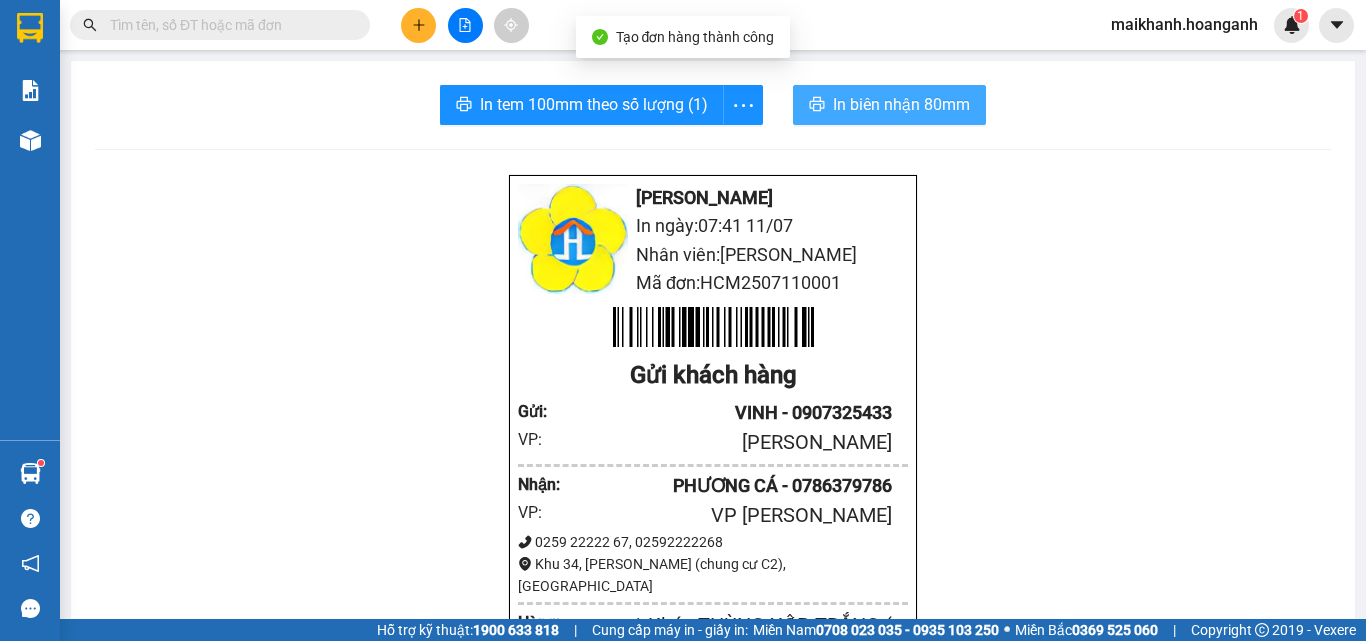 click on "In biên nhận 80mm" at bounding box center [901, 104] 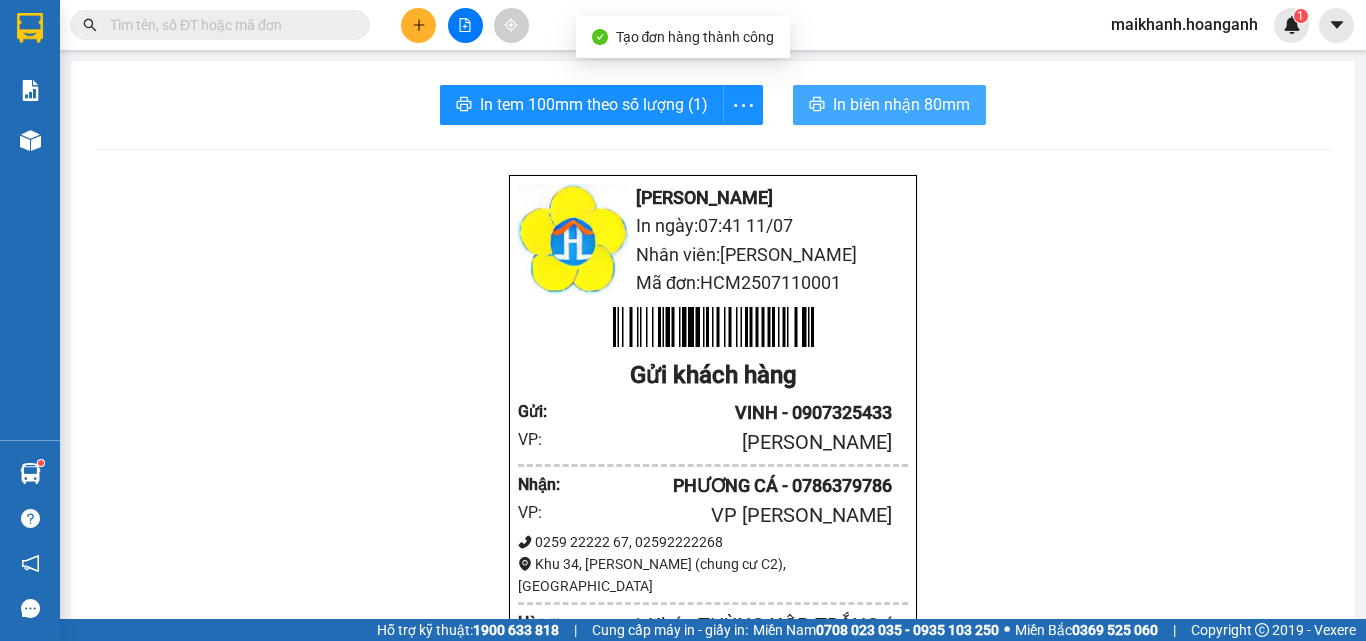 scroll, scrollTop: 0, scrollLeft: 0, axis: both 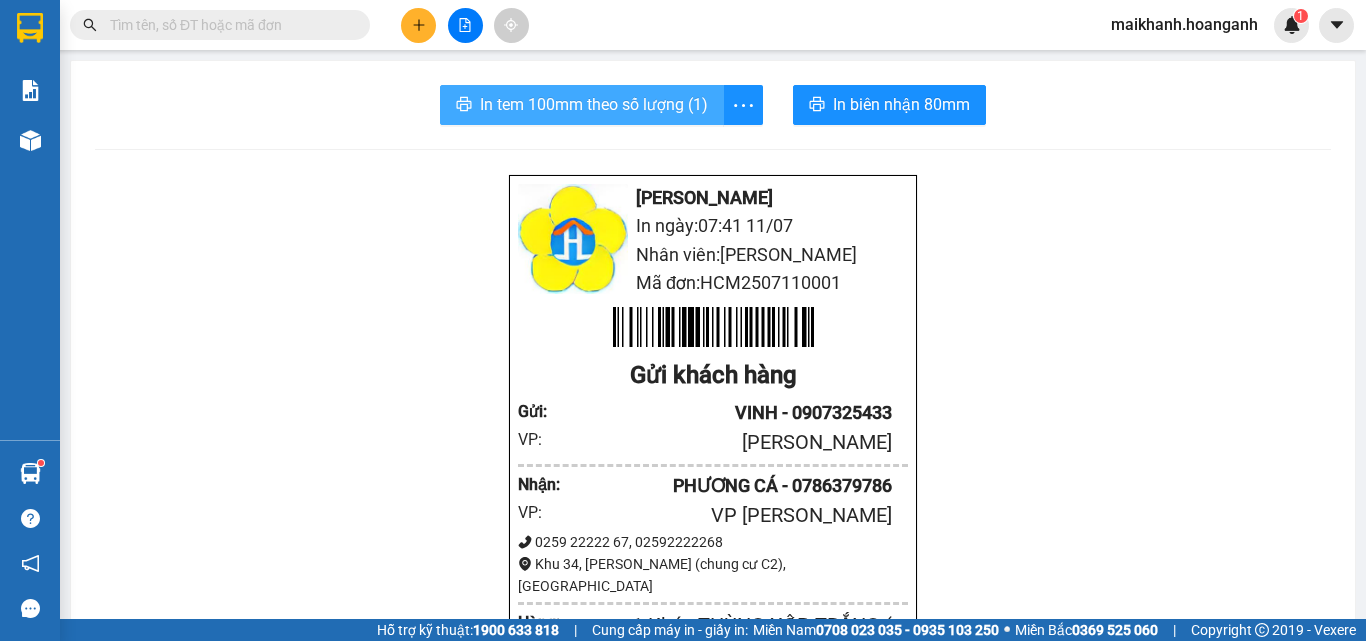click on "In tem 100mm theo số lượng
(1)" at bounding box center (594, 104) 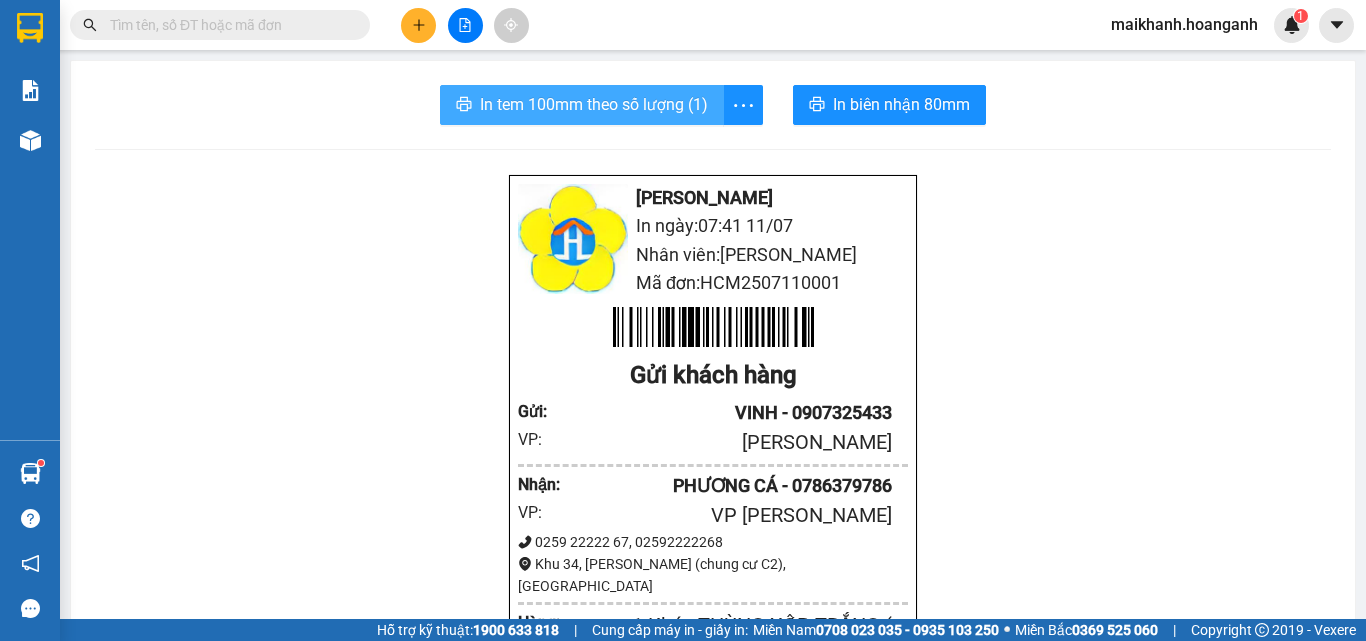 scroll, scrollTop: 0, scrollLeft: 0, axis: both 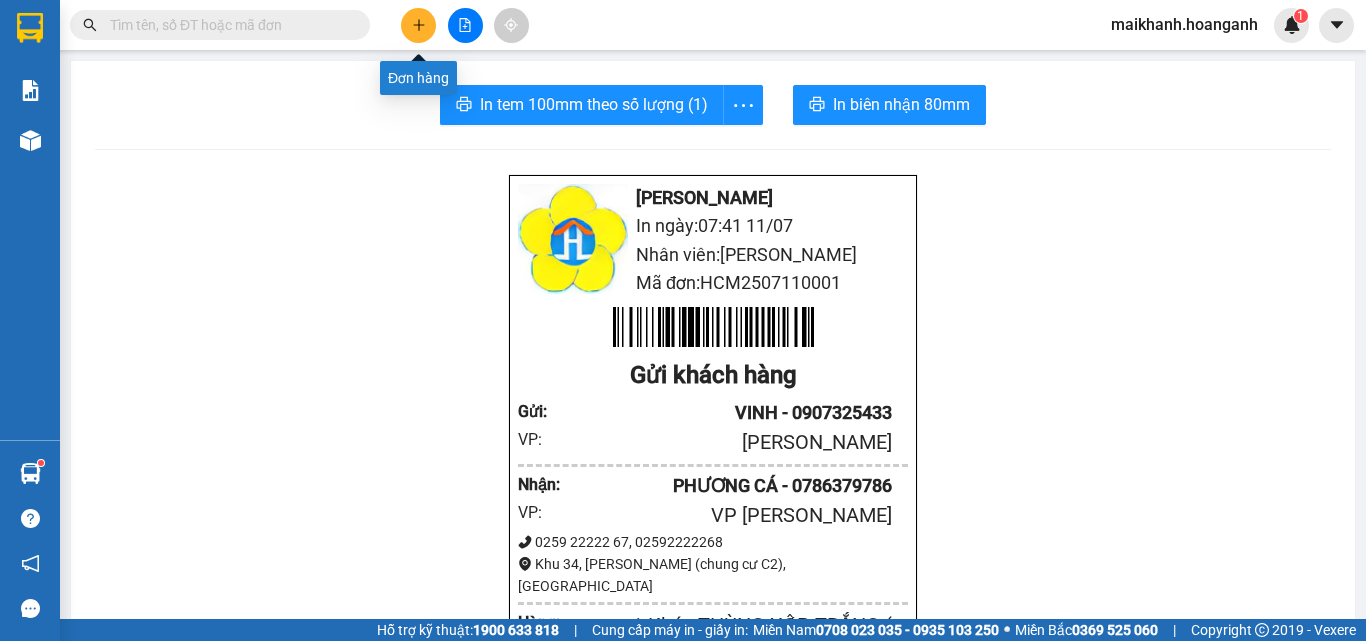 click at bounding box center (418, 25) 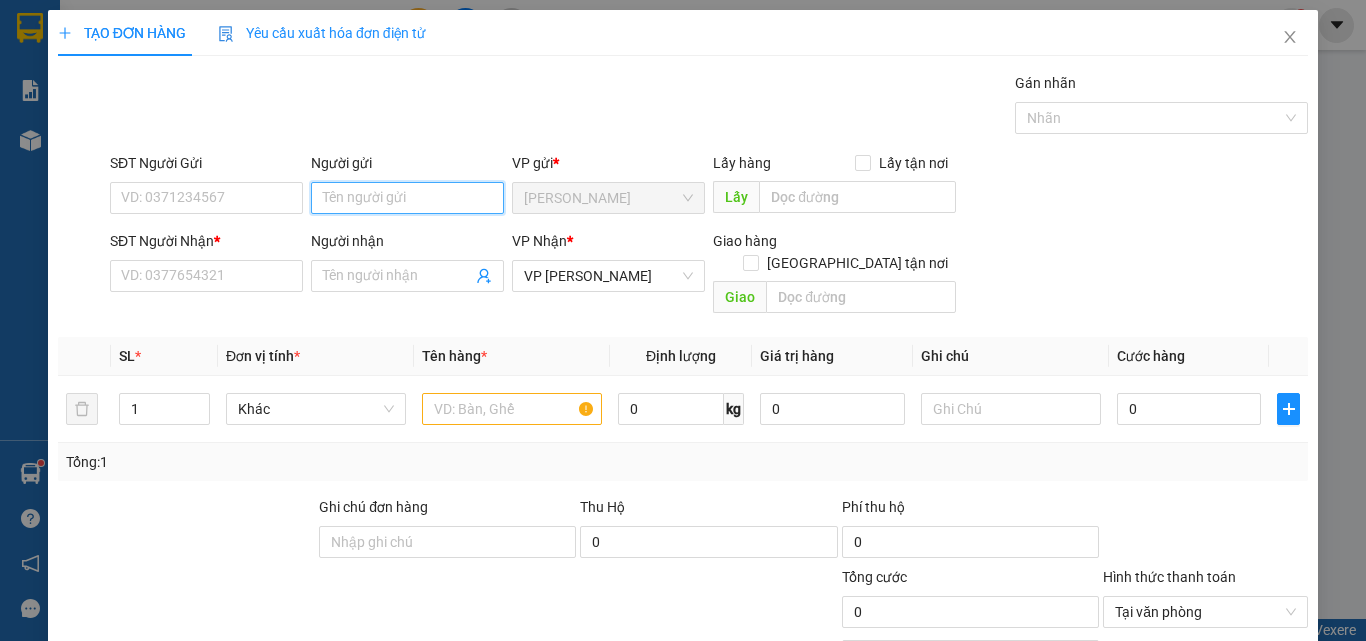click on "Người gửi" at bounding box center (407, 198) 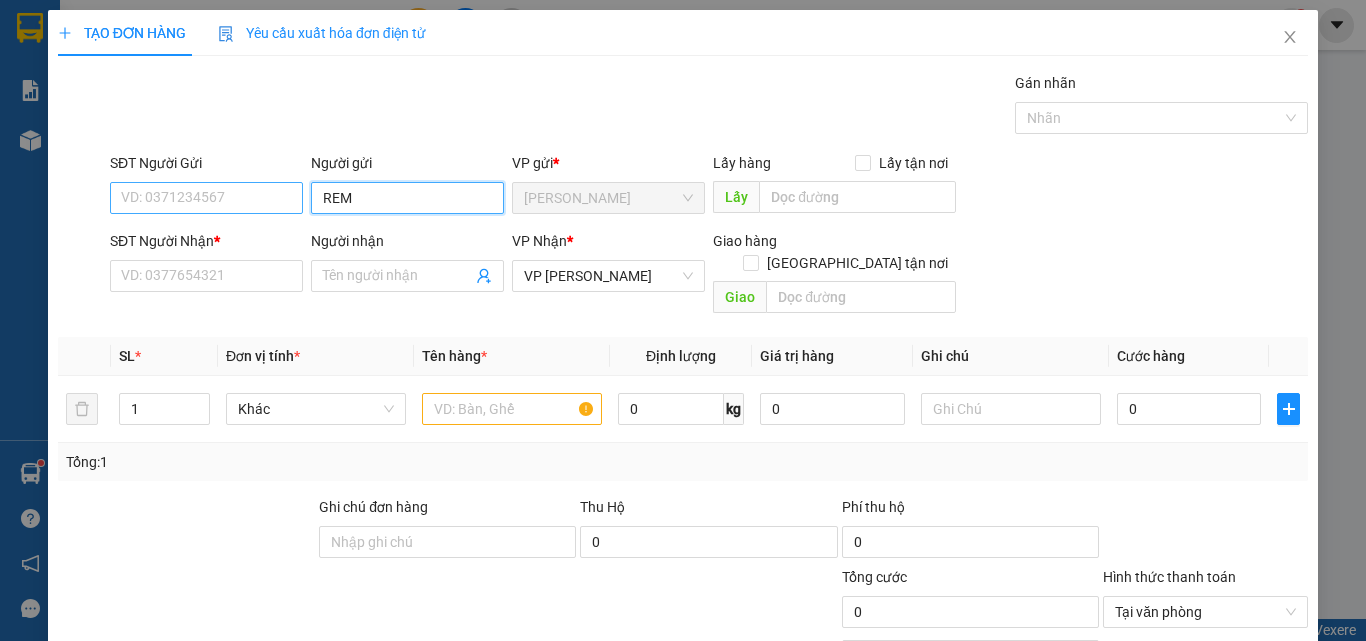 type on "REM" 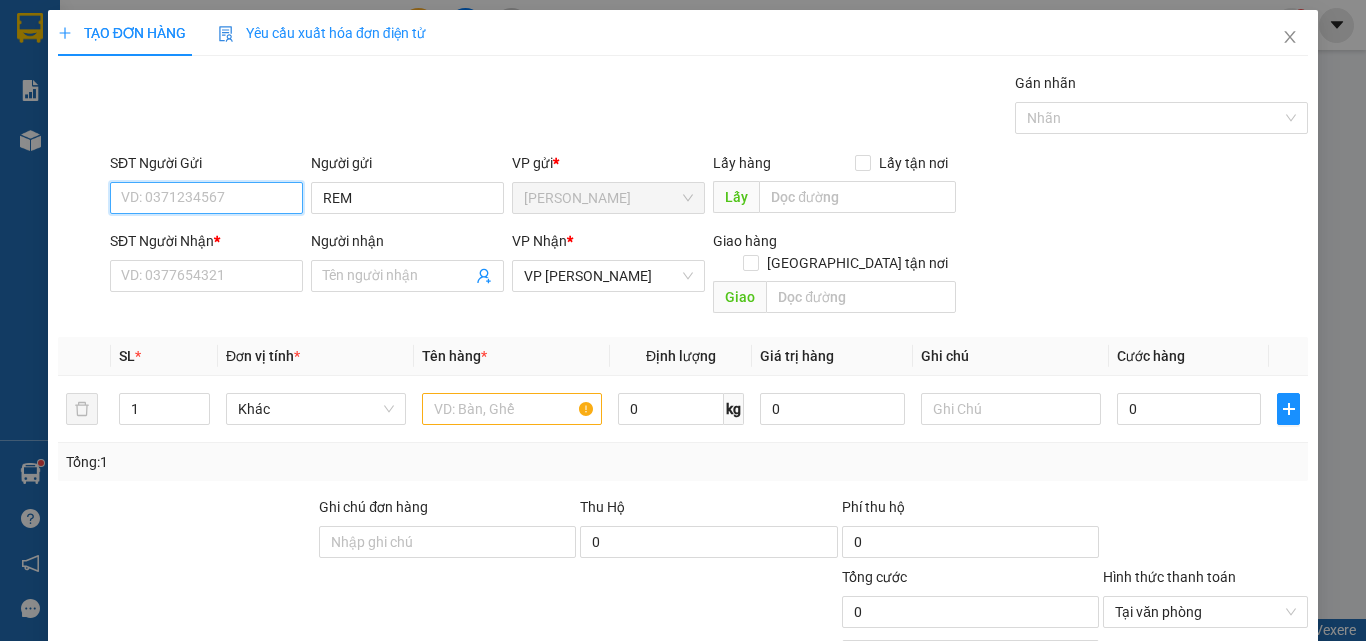 click on "SĐT Người Gửi" at bounding box center (206, 198) 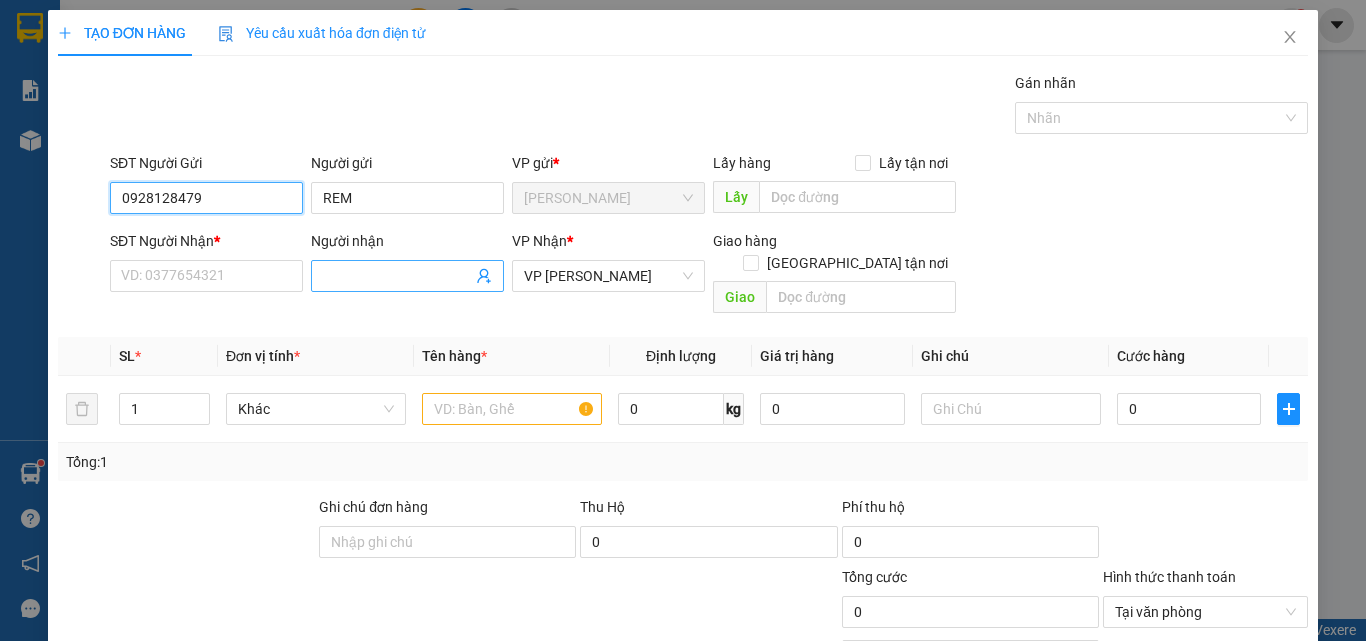 type on "0928128479" 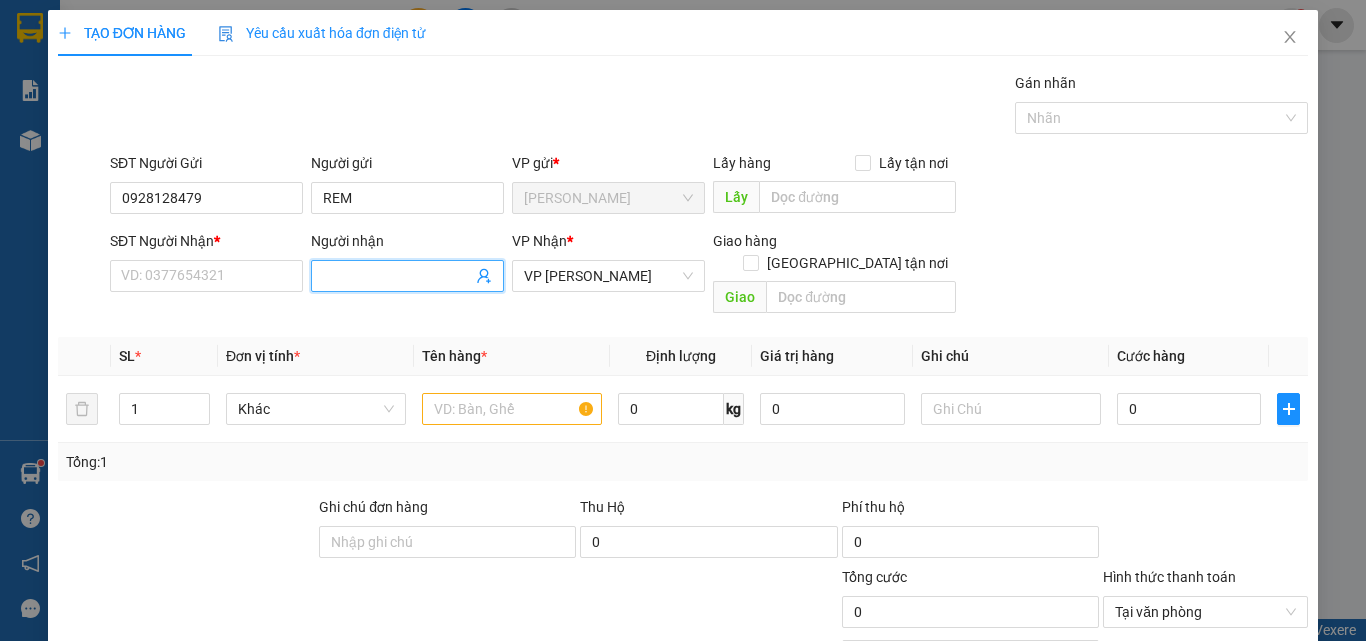 click on "Người nhận" at bounding box center (397, 276) 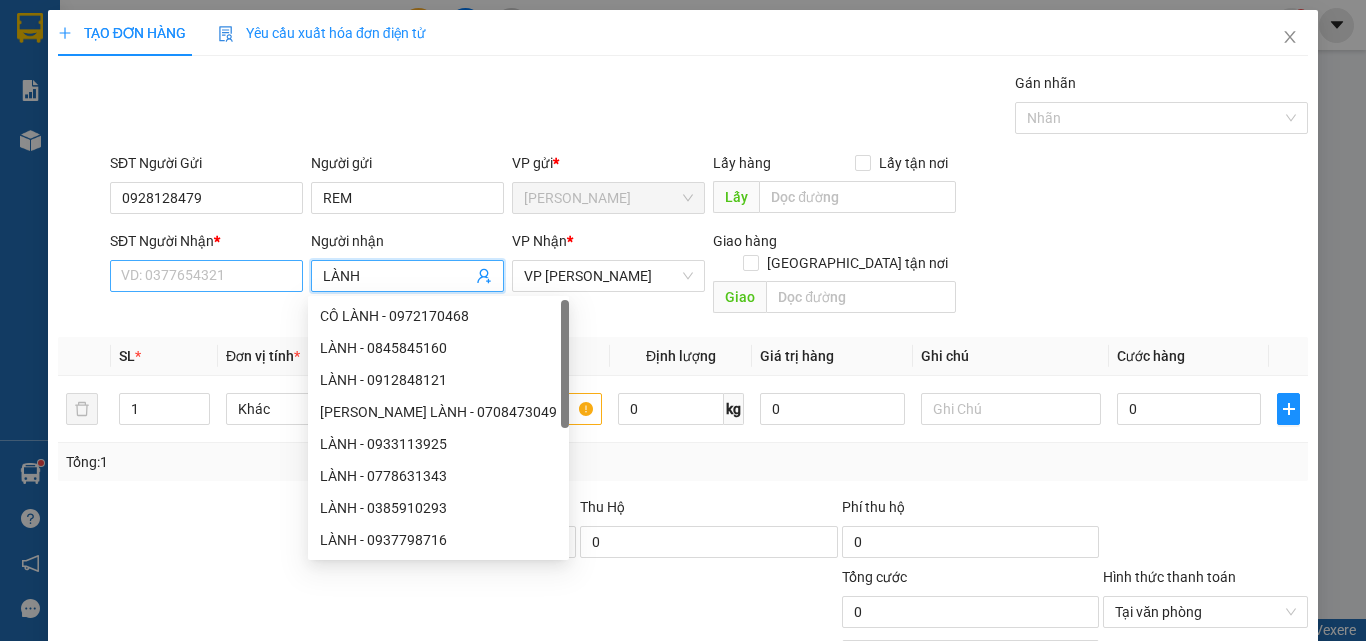 type on "LÀNH" 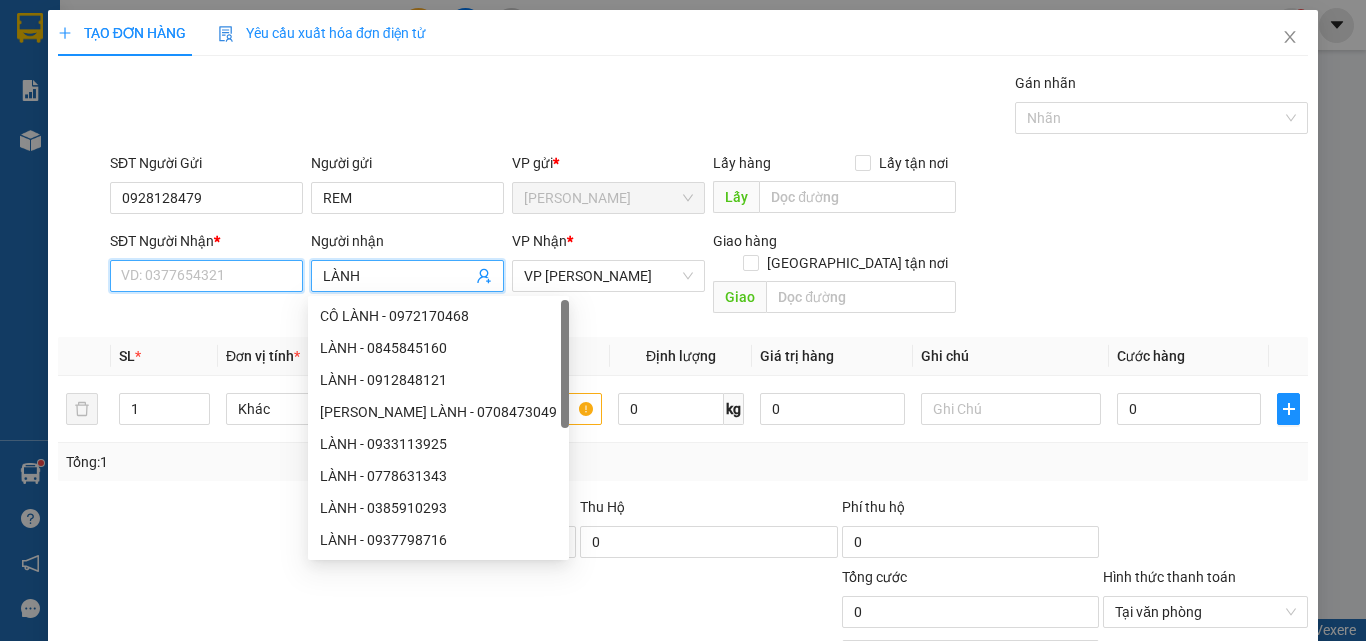 click on "SĐT Người Nhận  *" at bounding box center [206, 276] 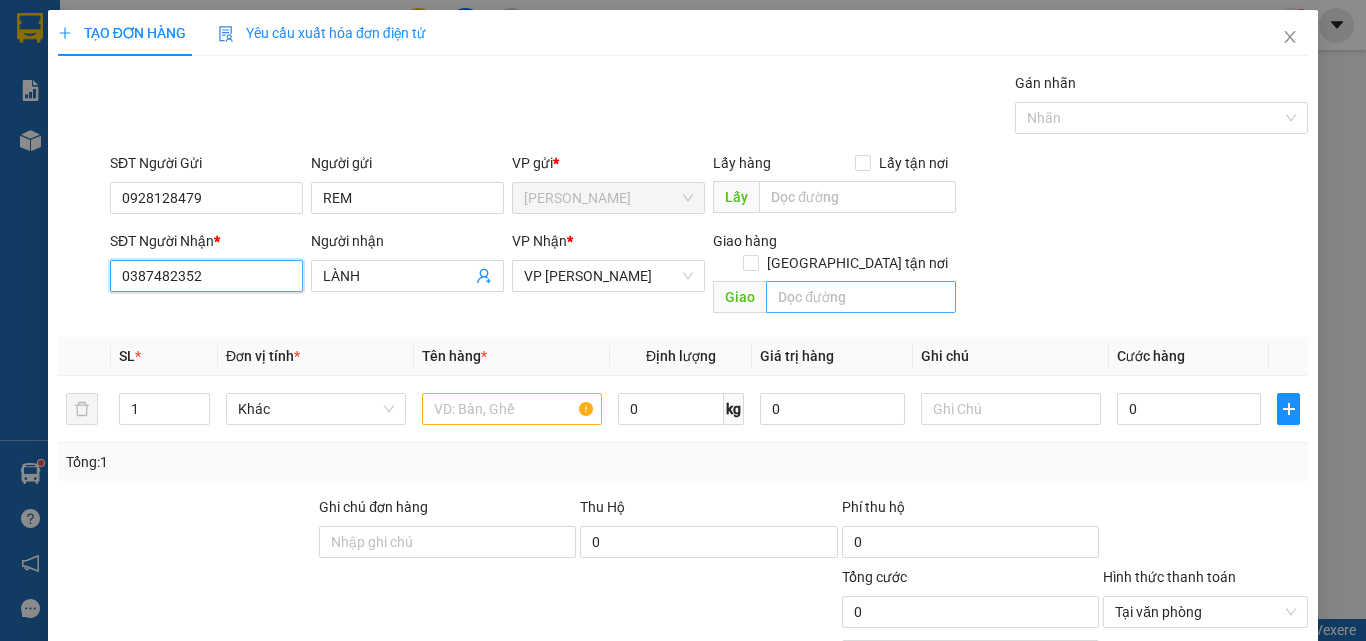 type on "0387482352" 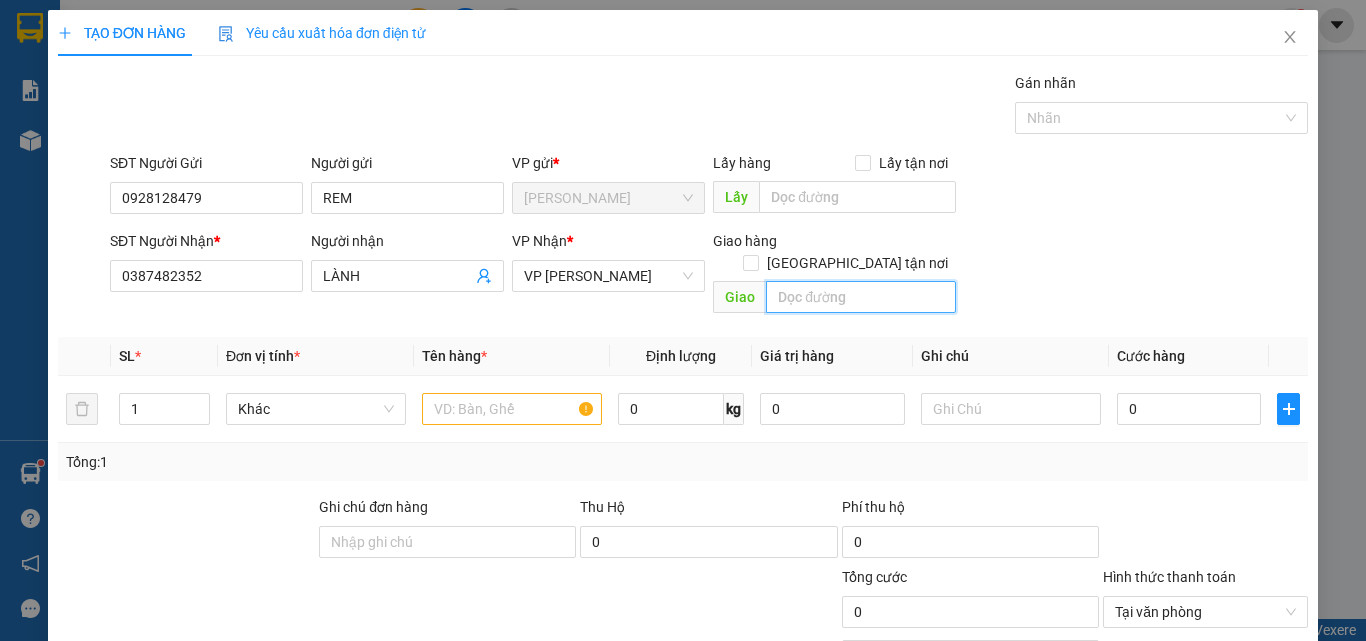 click at bounding box center [861, 297] 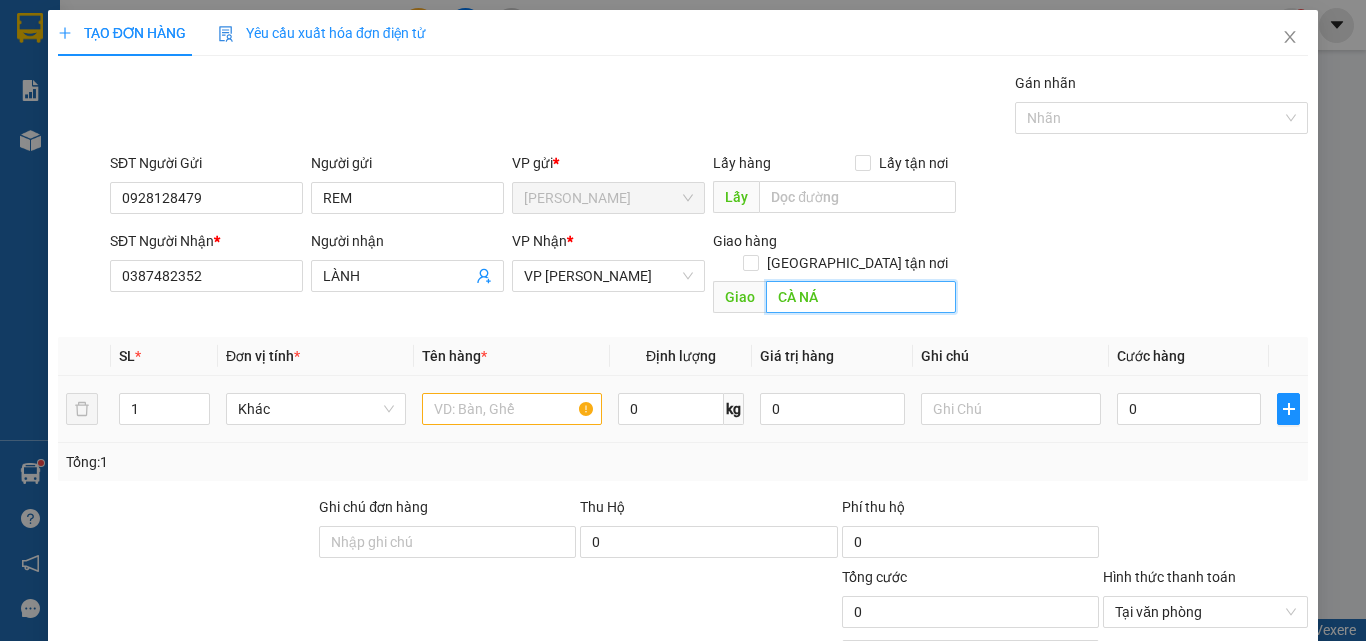 type on "CÀ NÁ" 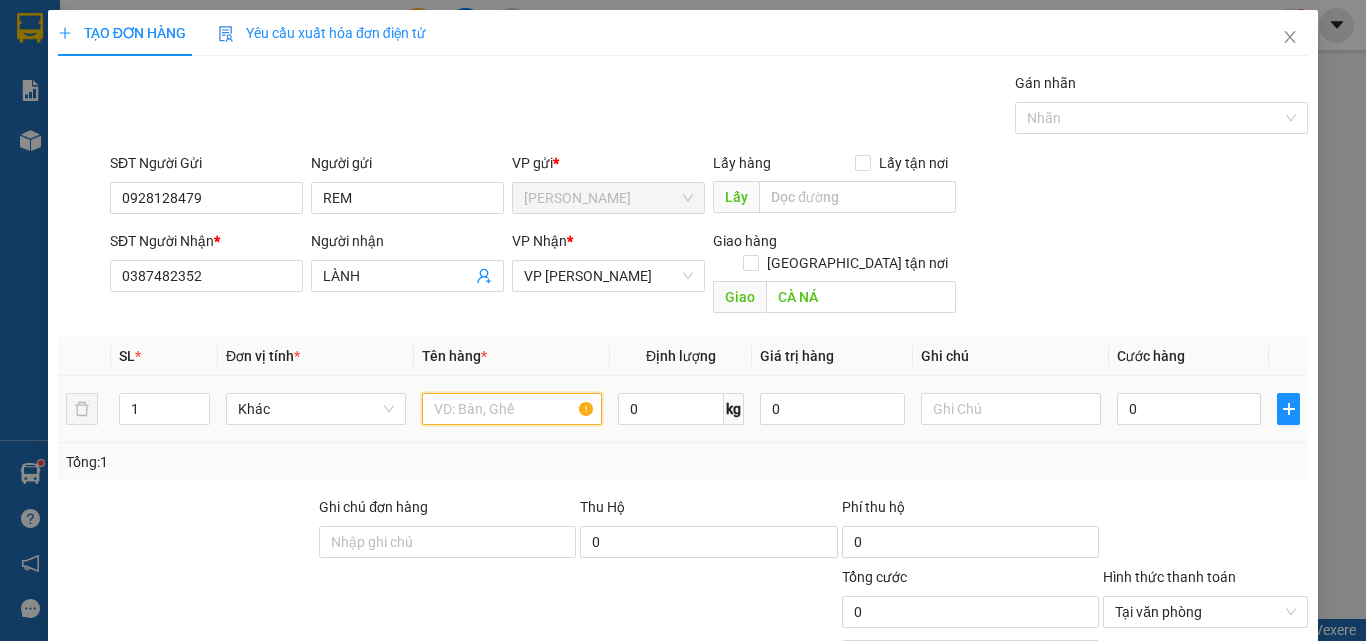 click at bounding box center [512, 409] 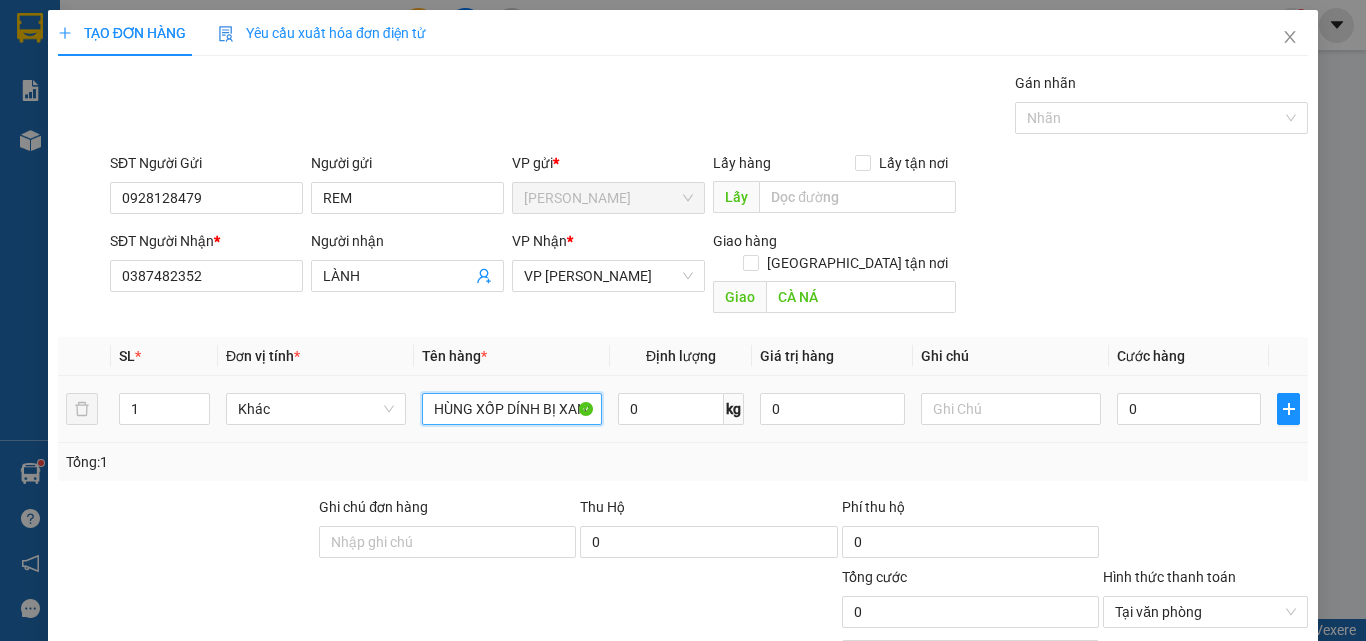 scroll, scrollTop: 0, scrollLeft: 18, axis: horizontal 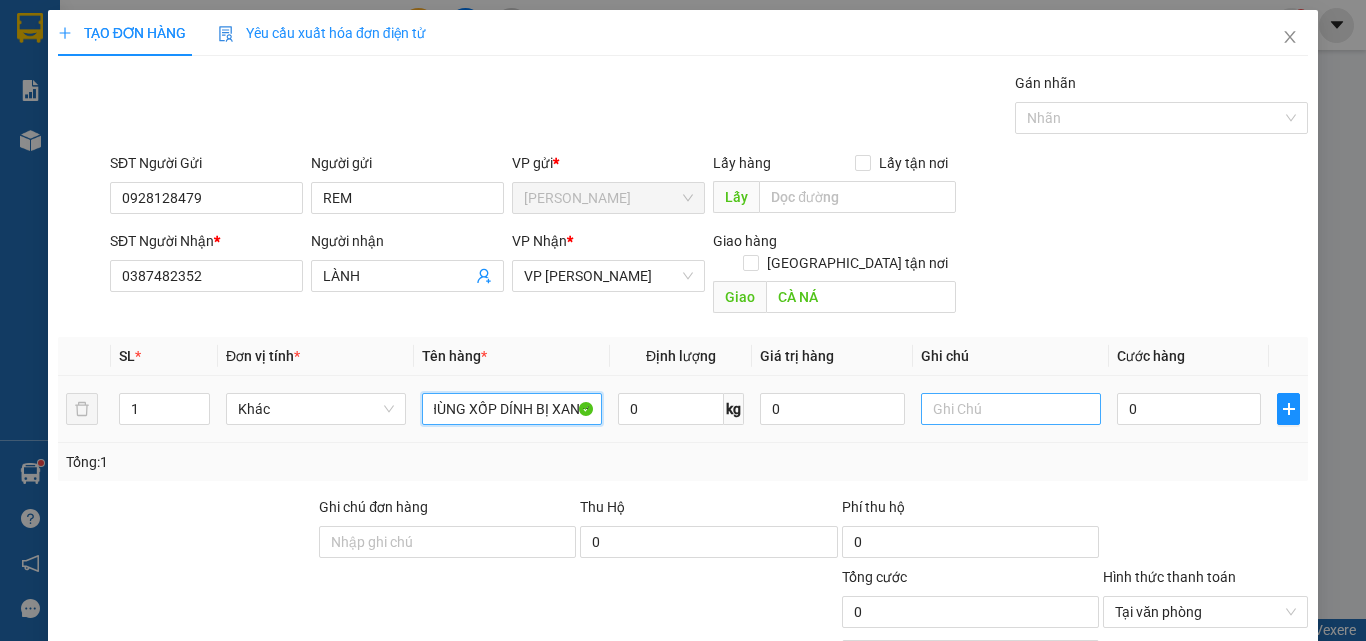 type on "THÙNG XỐP DÍNH BỊ XANH" 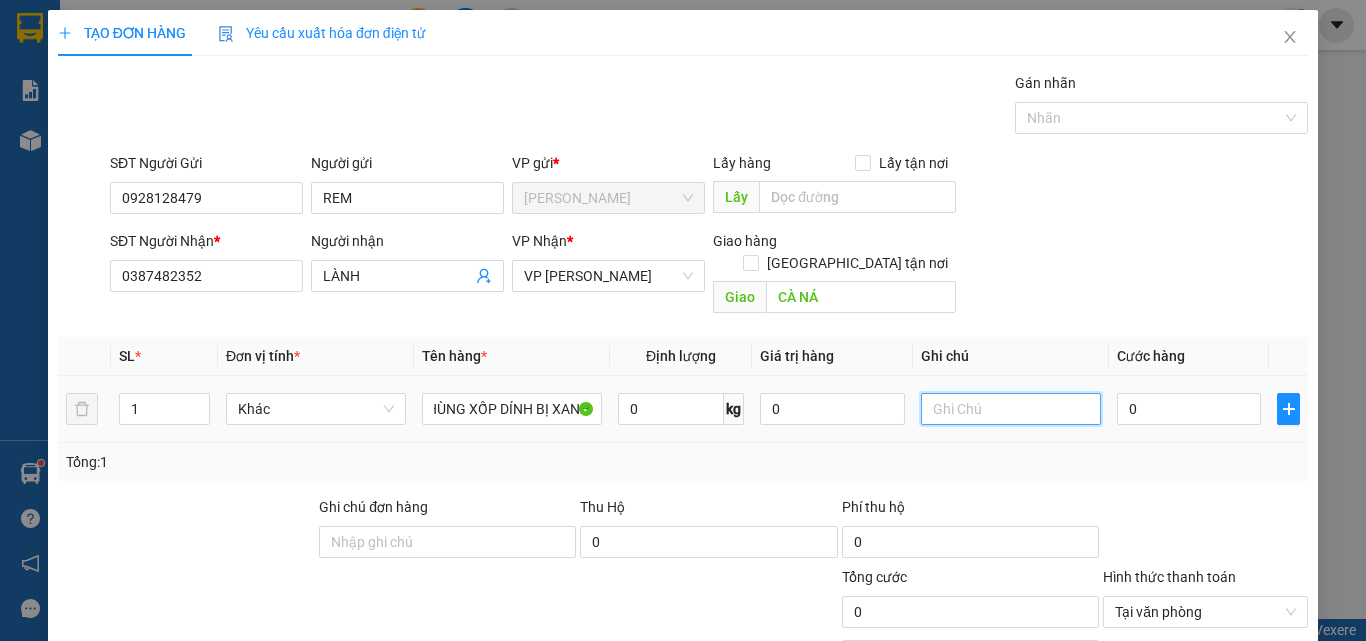scroll, scrollTop: 0, scrollLeft: 0, axis: both 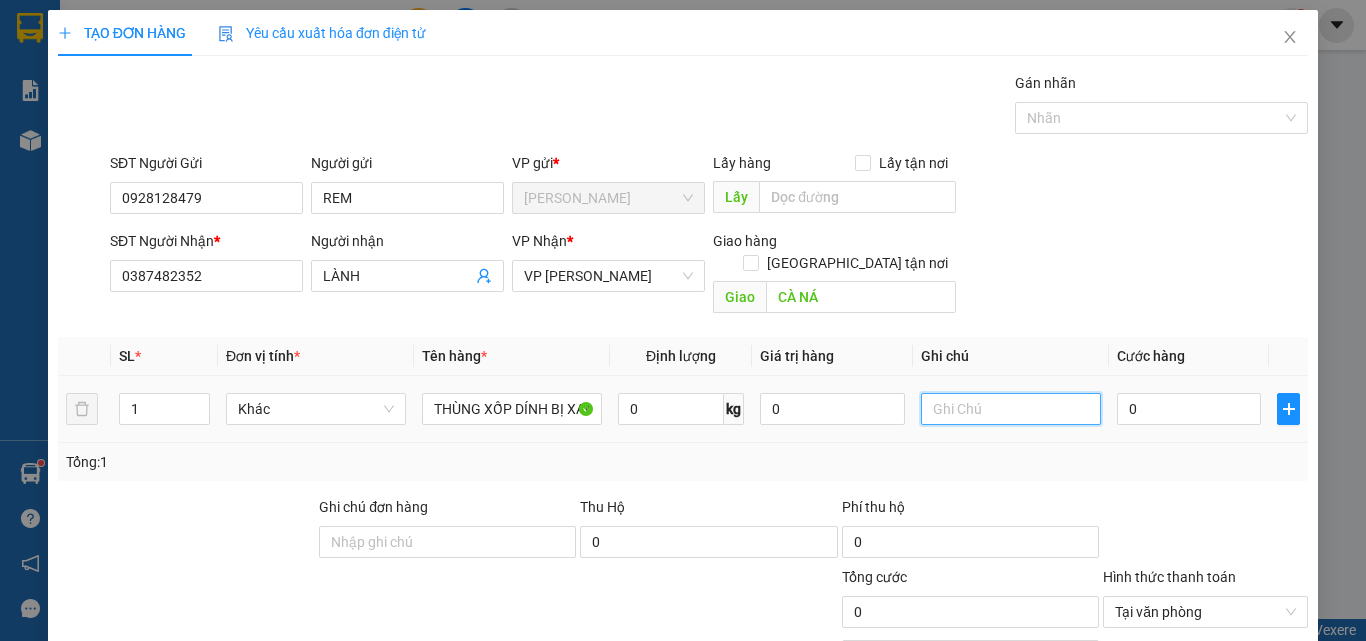 click at bounding box center [1011, 409] 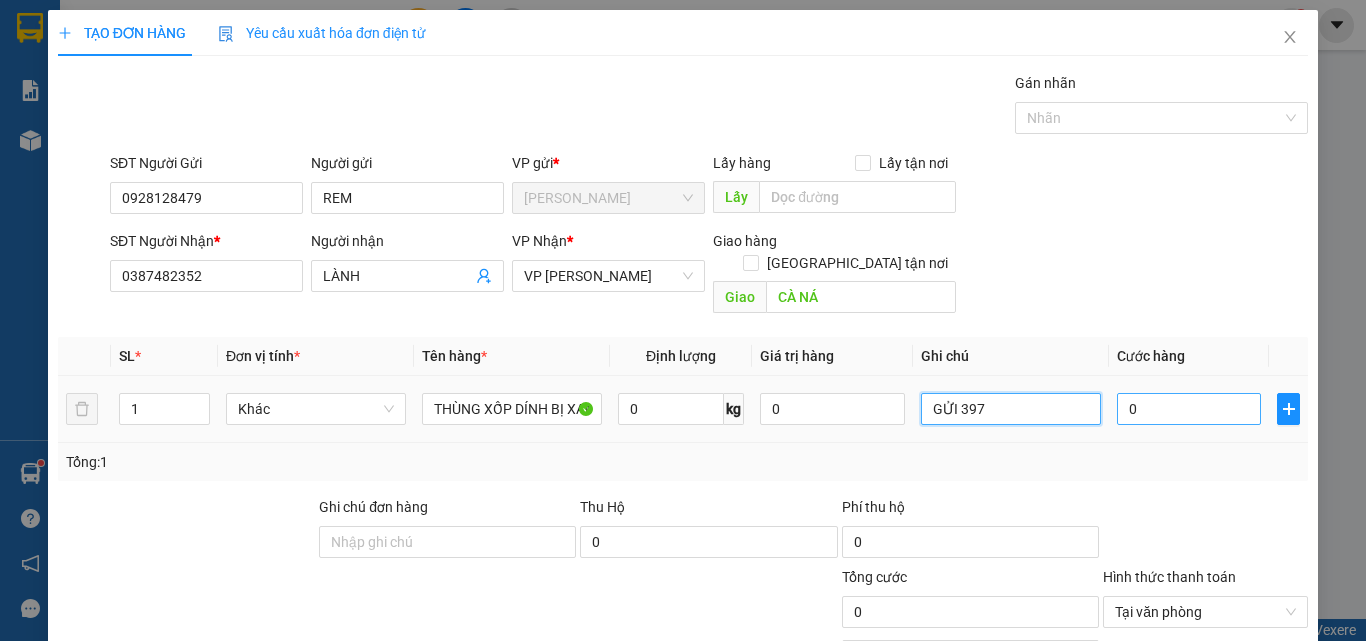 type on "GỬI 397" 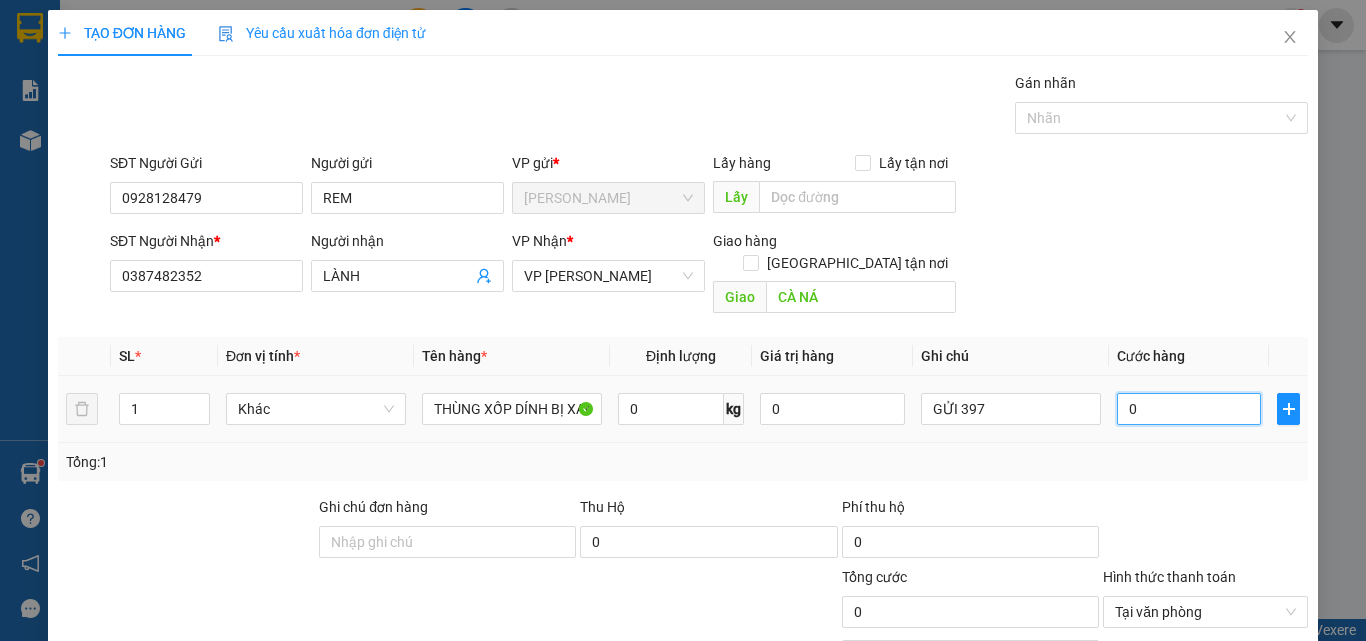 click on "0" at bounding box center (1189, 409) 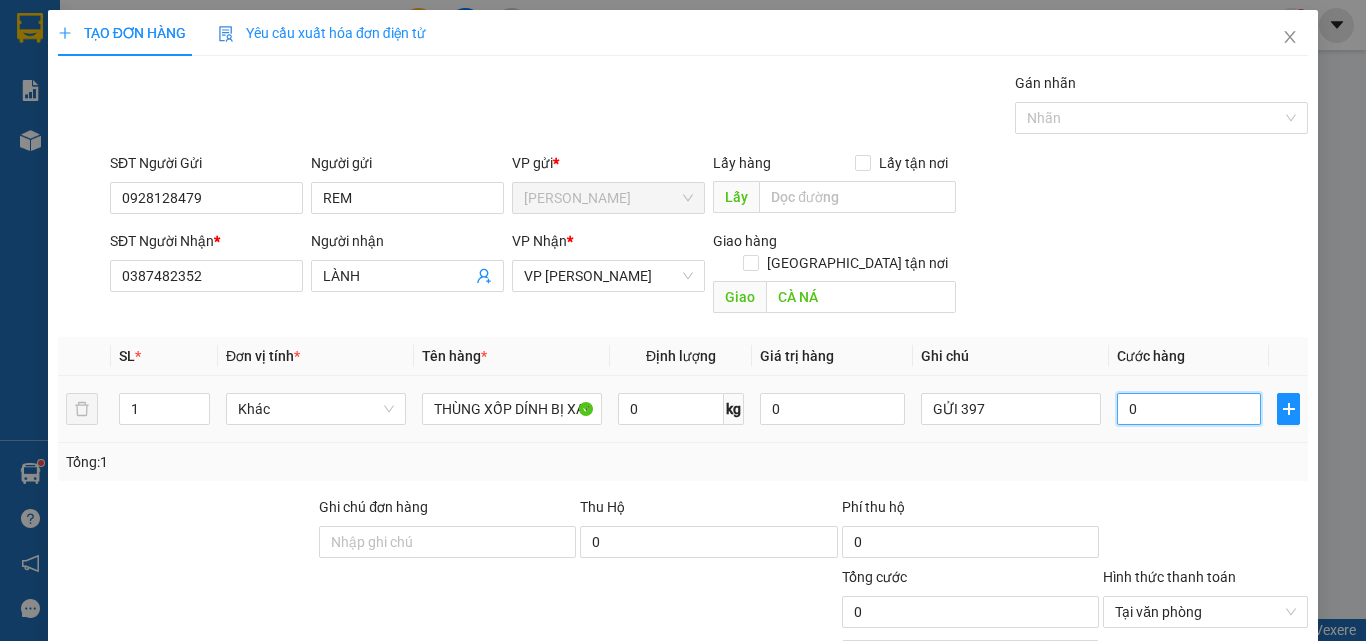 type on "4" 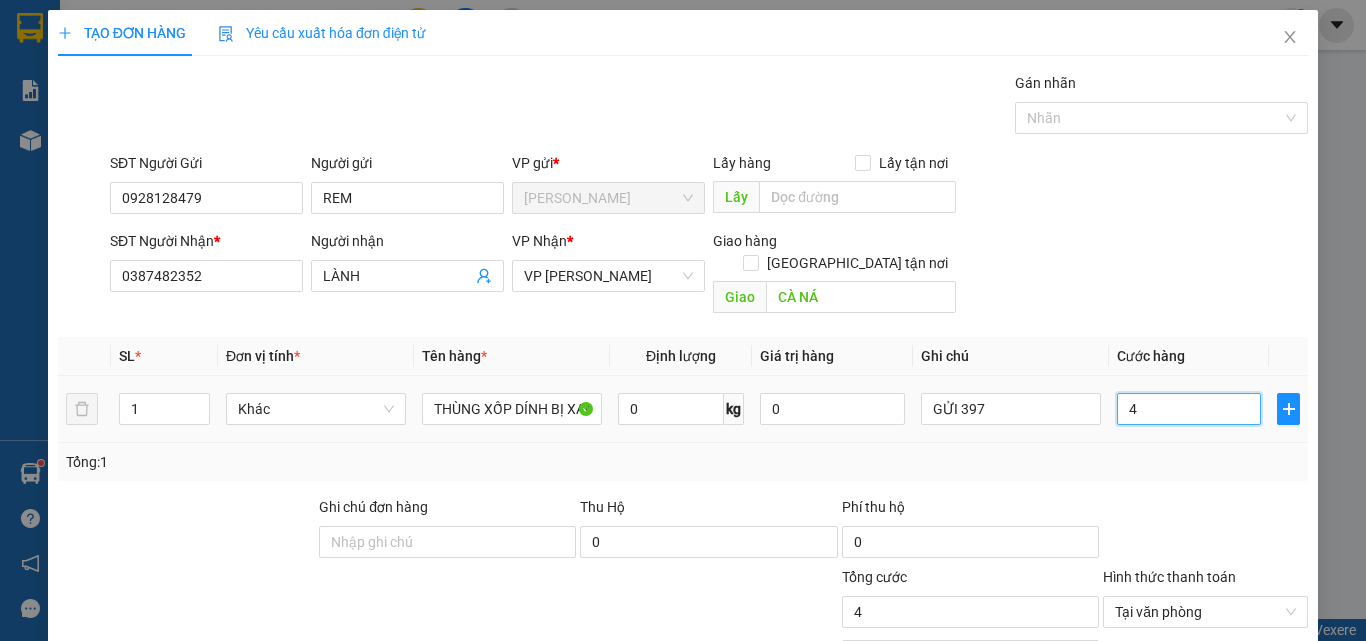 type on "40" 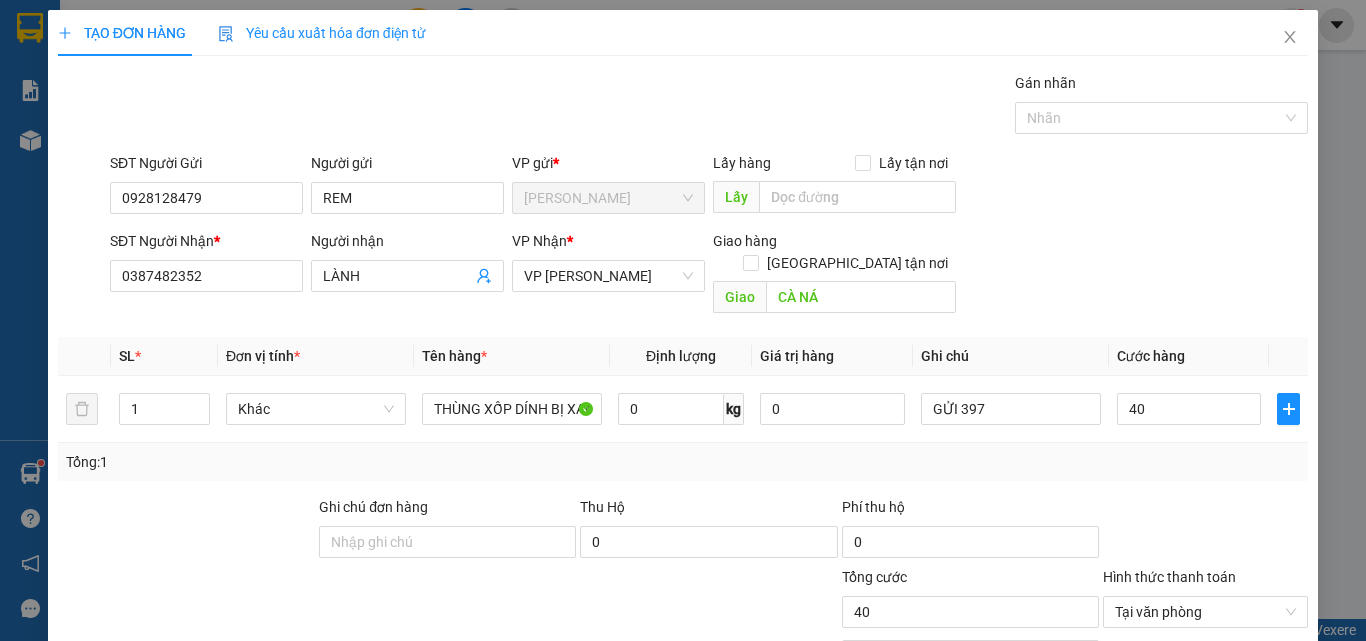type on "40.000" 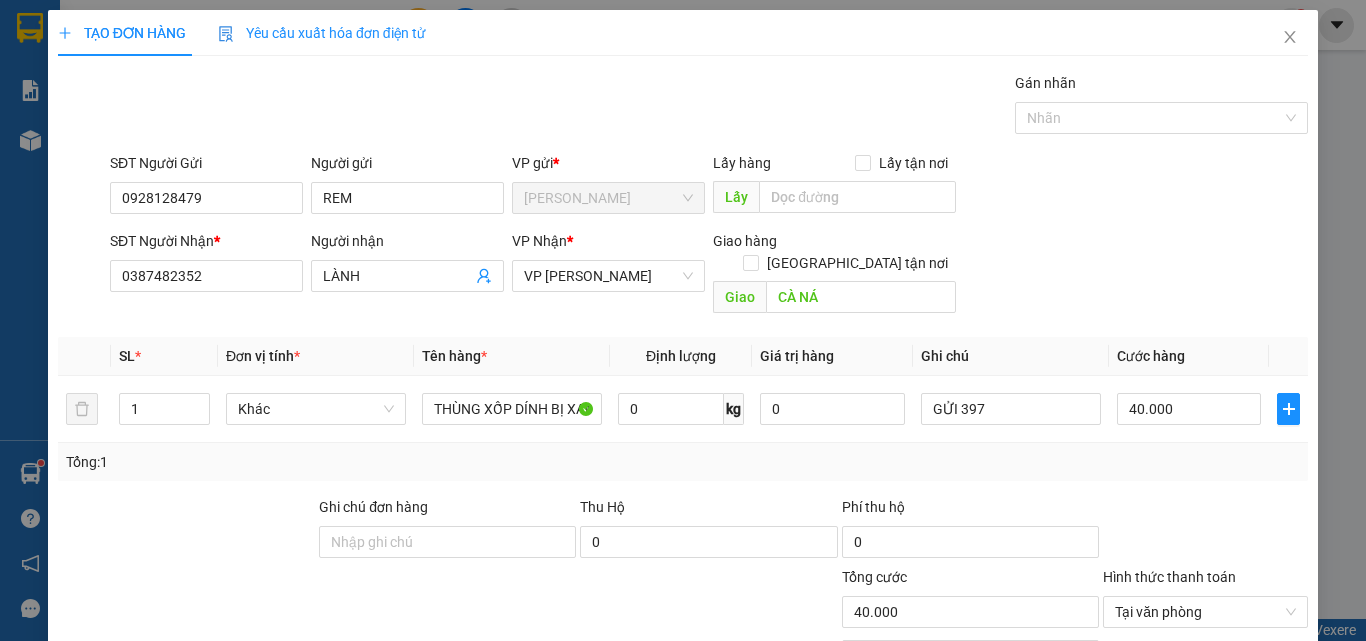 scroll, scrollTop: 161, scrollLeft: 0, axis: vertical 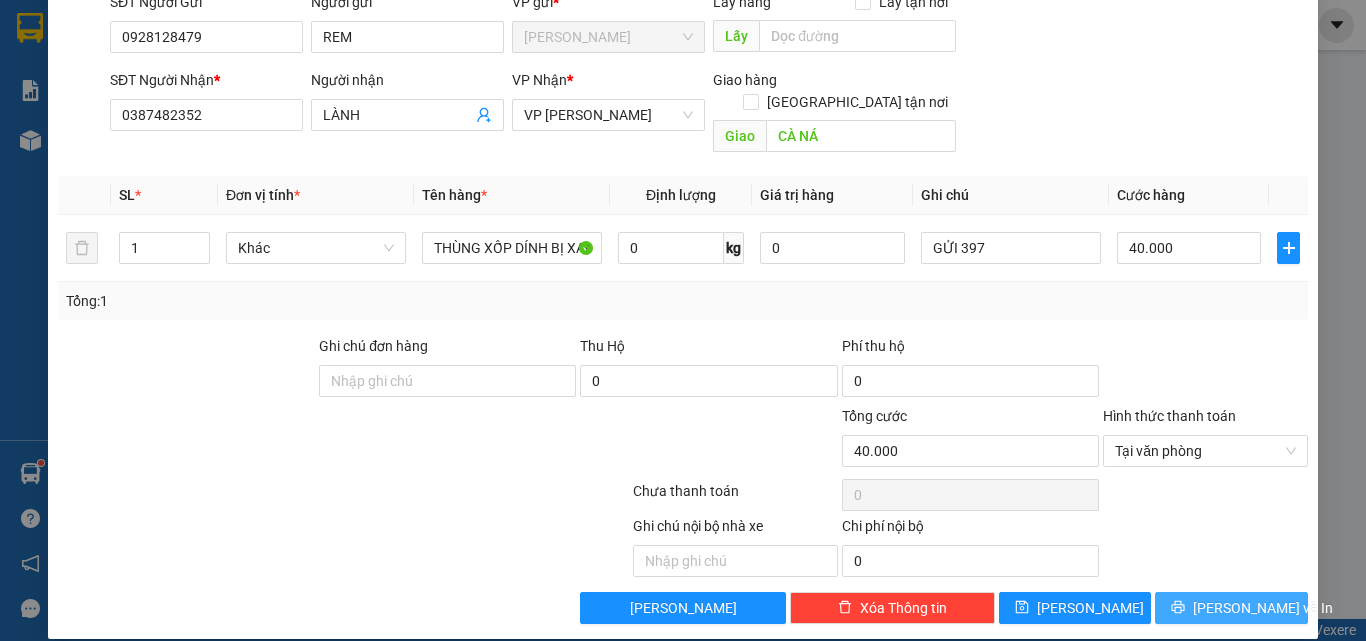 click on "[PERSON_NAME] và In" at bounding box center (1231, 608) 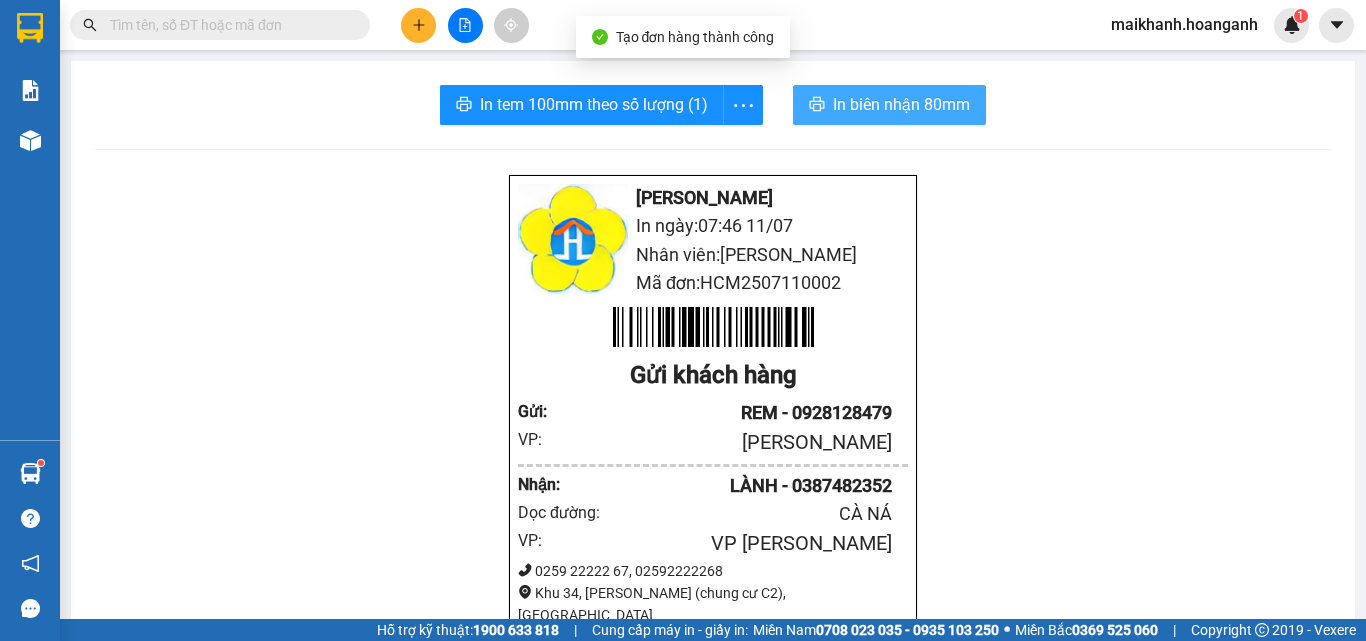 click on "In biên nhận 80mm" at bounding box center (901, 104) 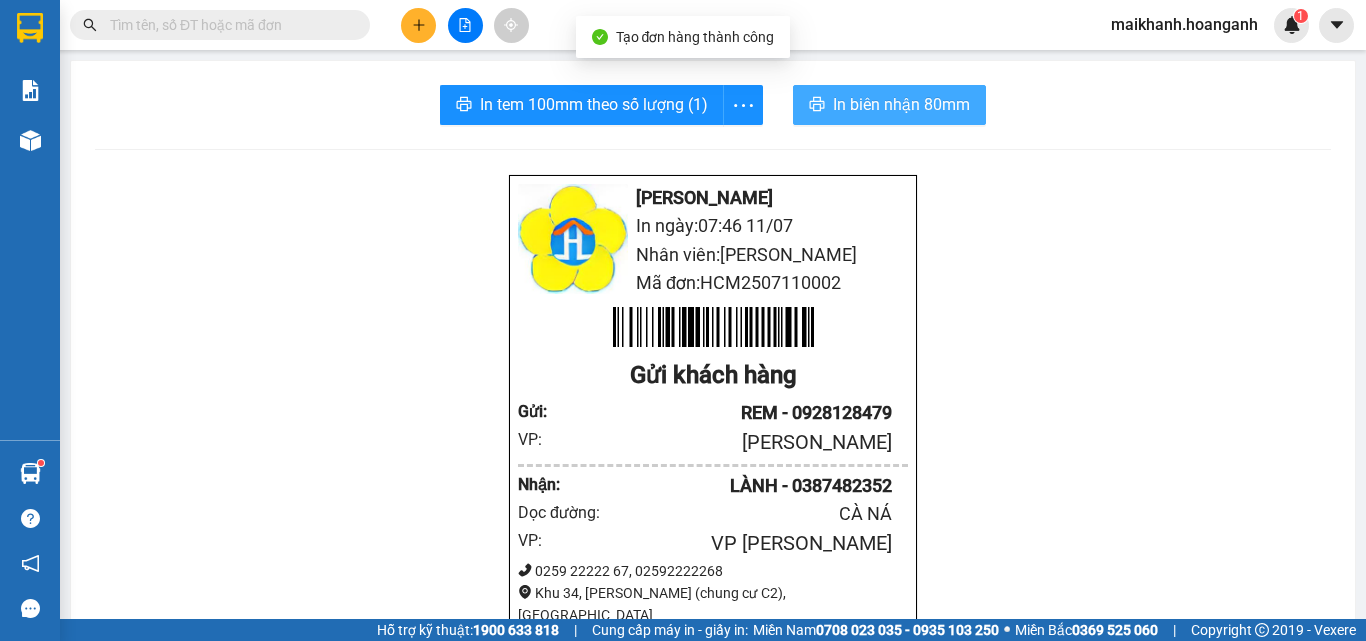 scroll, scrollTop: 0, scrollLeft: 0, axis: both 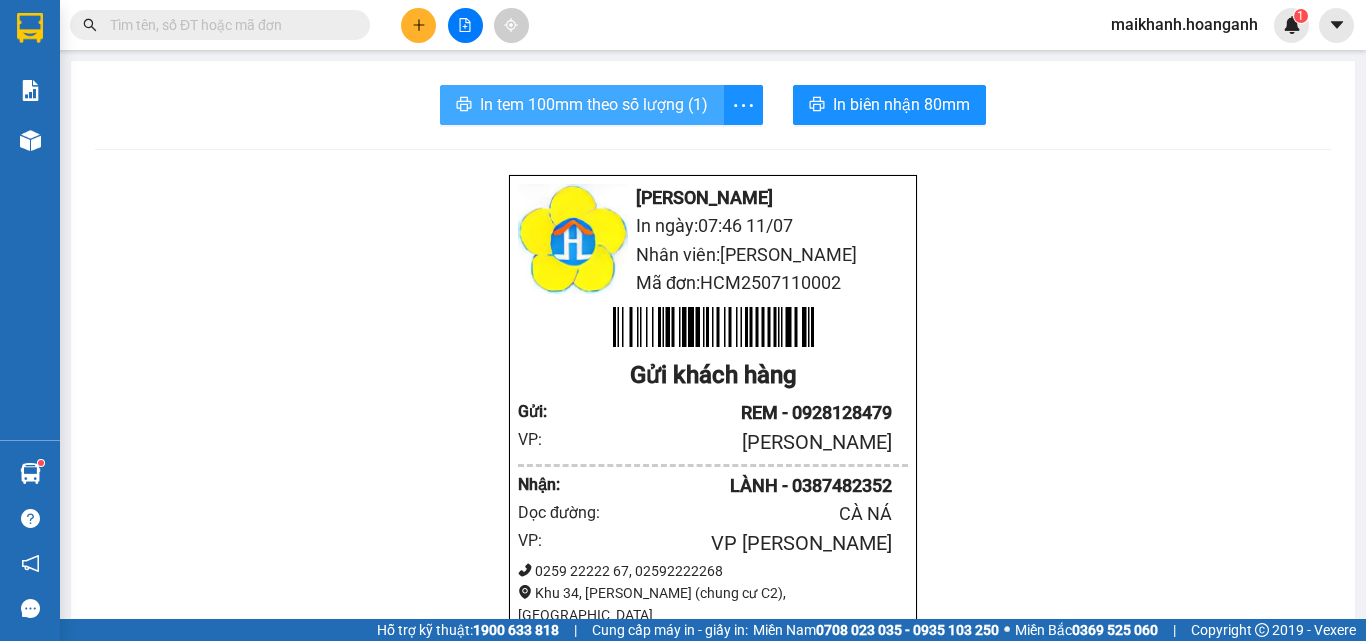 click on "In tem 100mm theo số lượng
(1)" at bounding box center [594, 104] 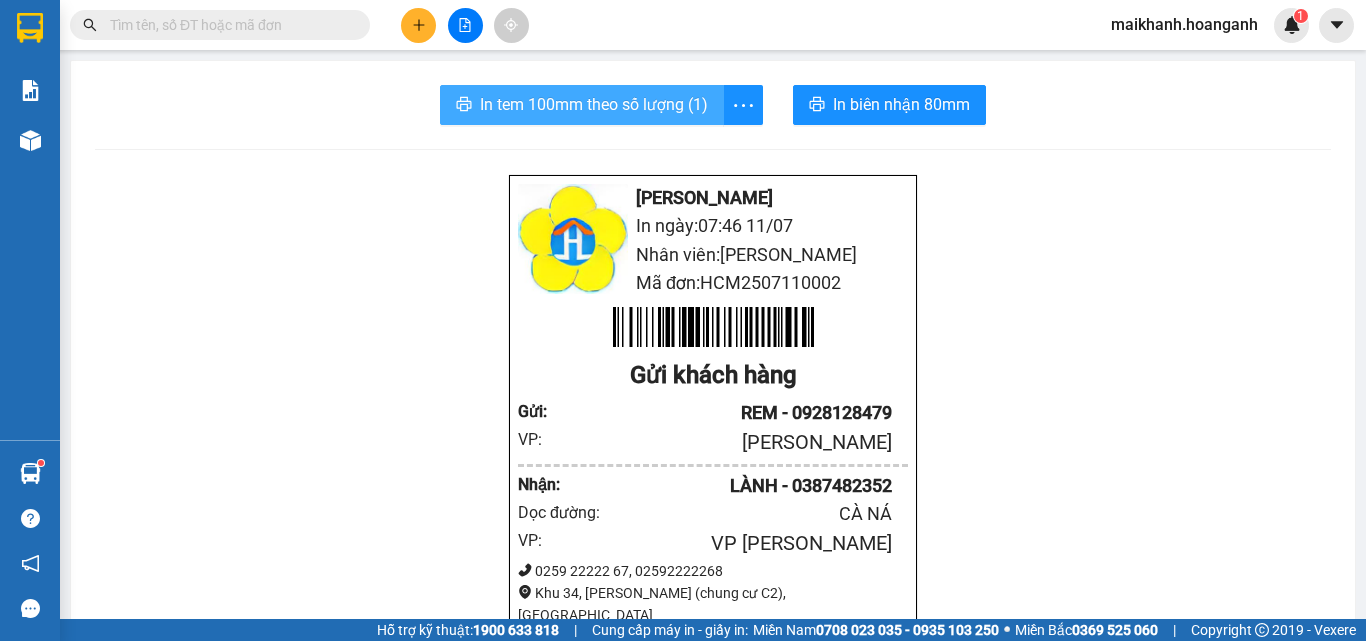 scroll, scrollTop: 0, scrollLeft: 0, axis: both 